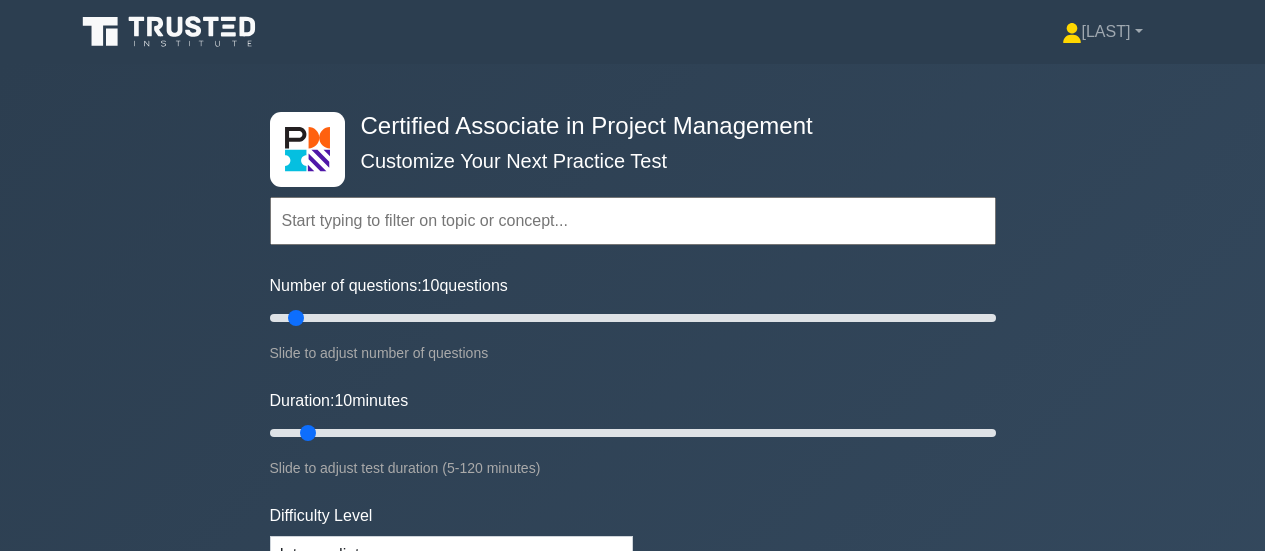 scroll, scrollTop: 0, scrollLeft: 0, axis: both 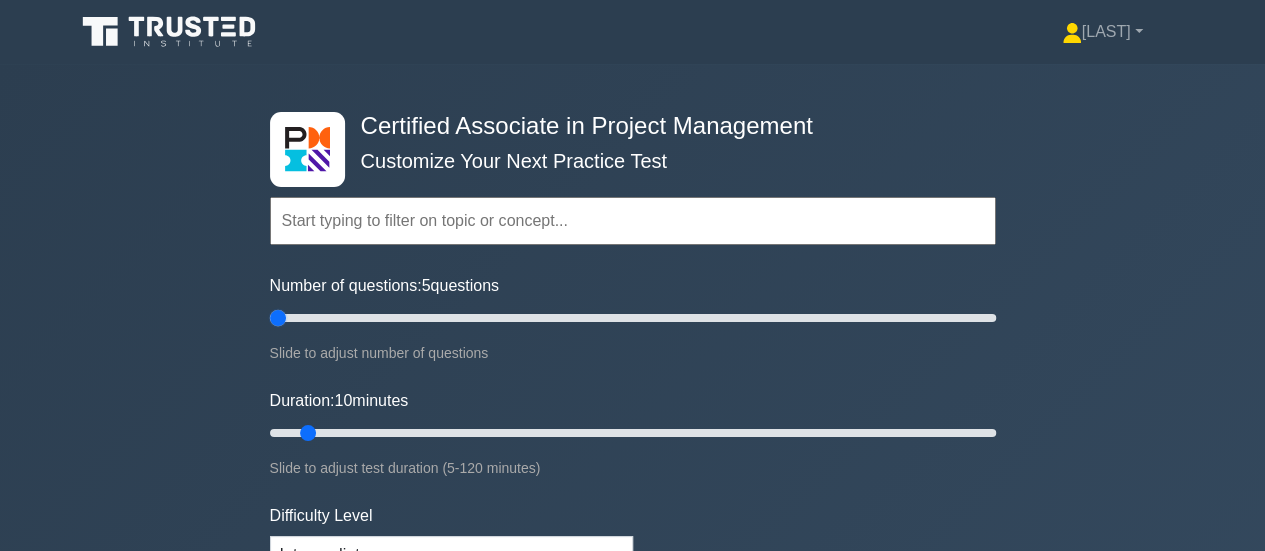 drag, startPoint x: 296, startPoint y: 319, endPoint x: 195, endPoint y: 296, distance: 103.58572 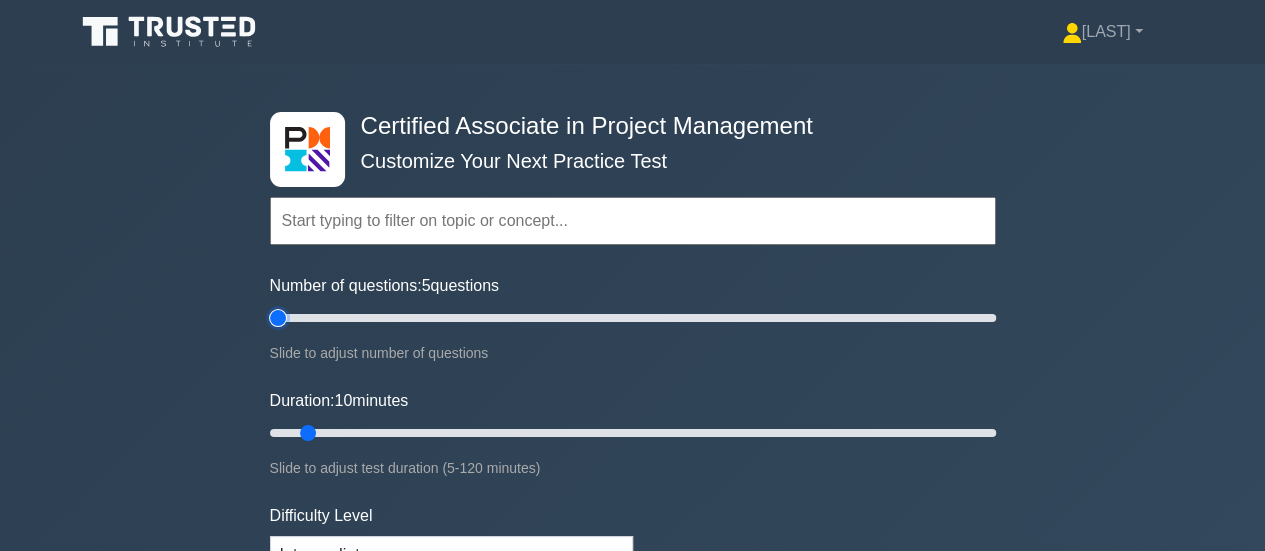 type on "5" 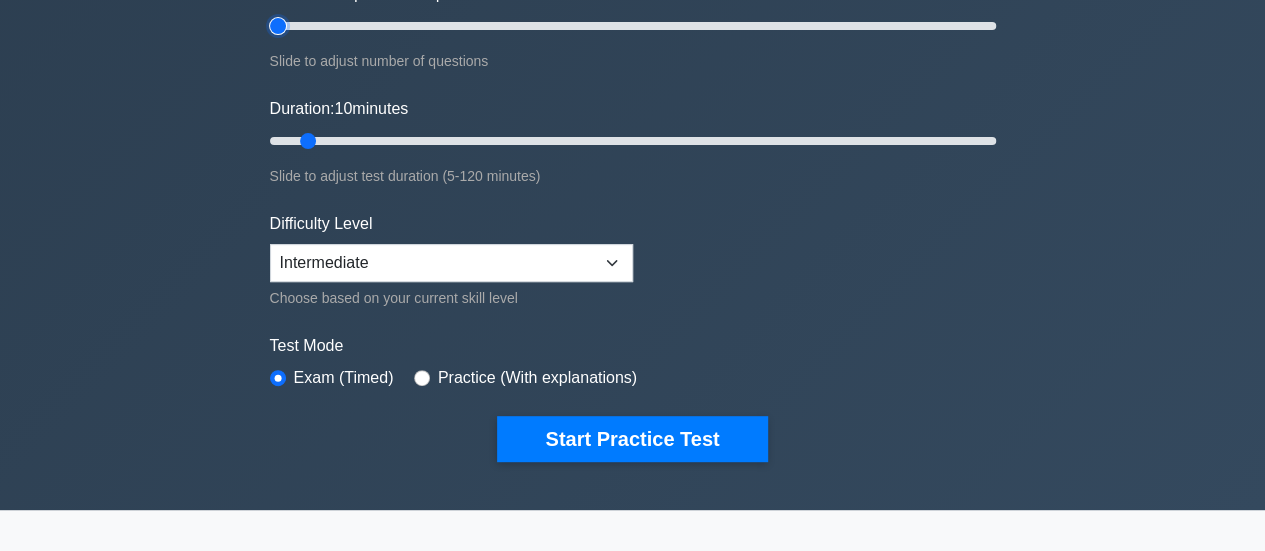 scroll, scrollTop: 300, scrollLeft: 0, axis: vertical 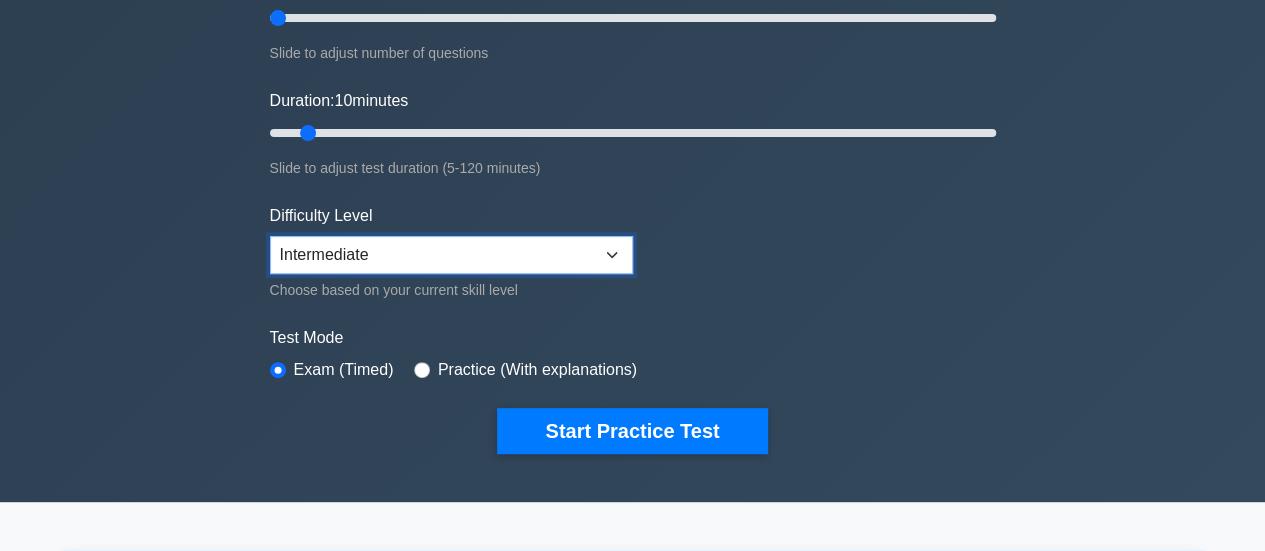 click on "Beginner
Intermediate
Expert" at bounding box center [451, 255] 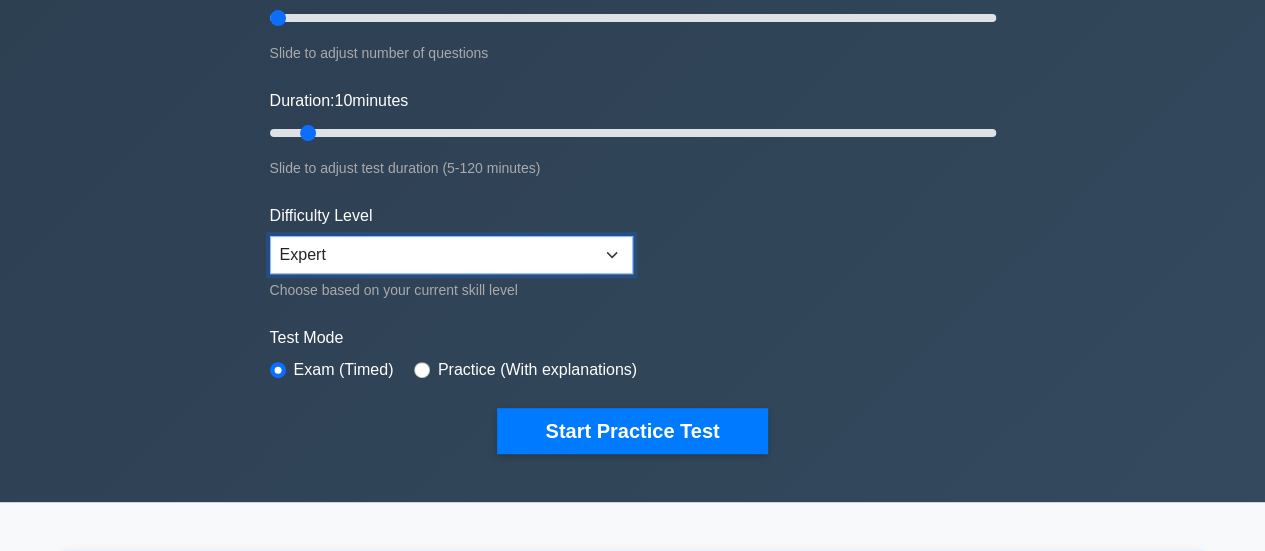 click on "Beginner
Intermediate
Expert" at bounding box center (451, 255) 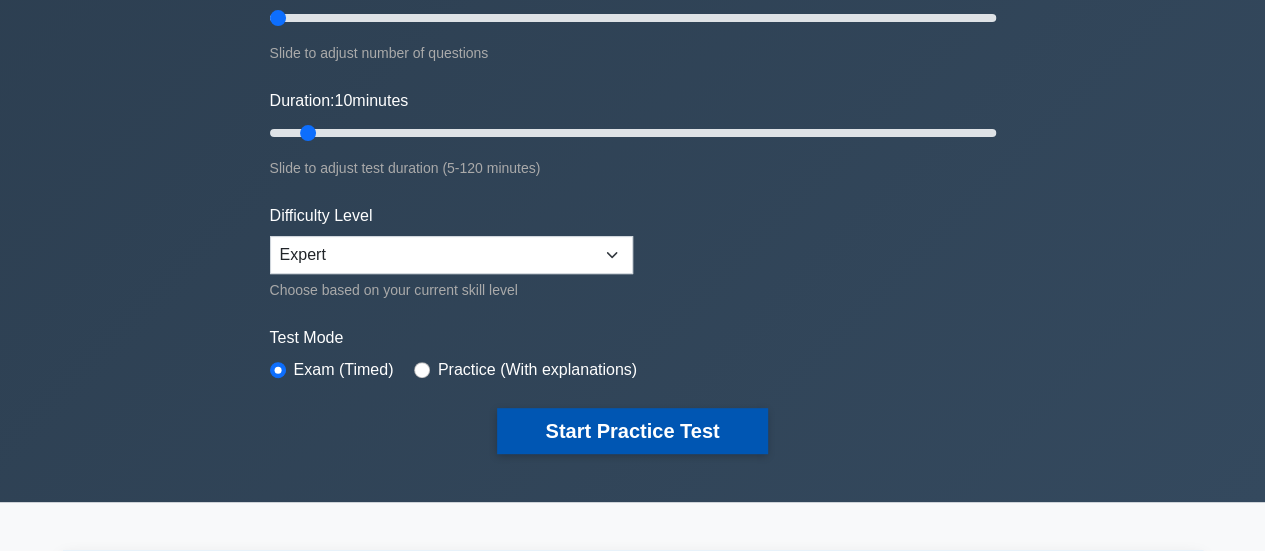 click on "Start Practice Test" at bounding box center [632, 431] 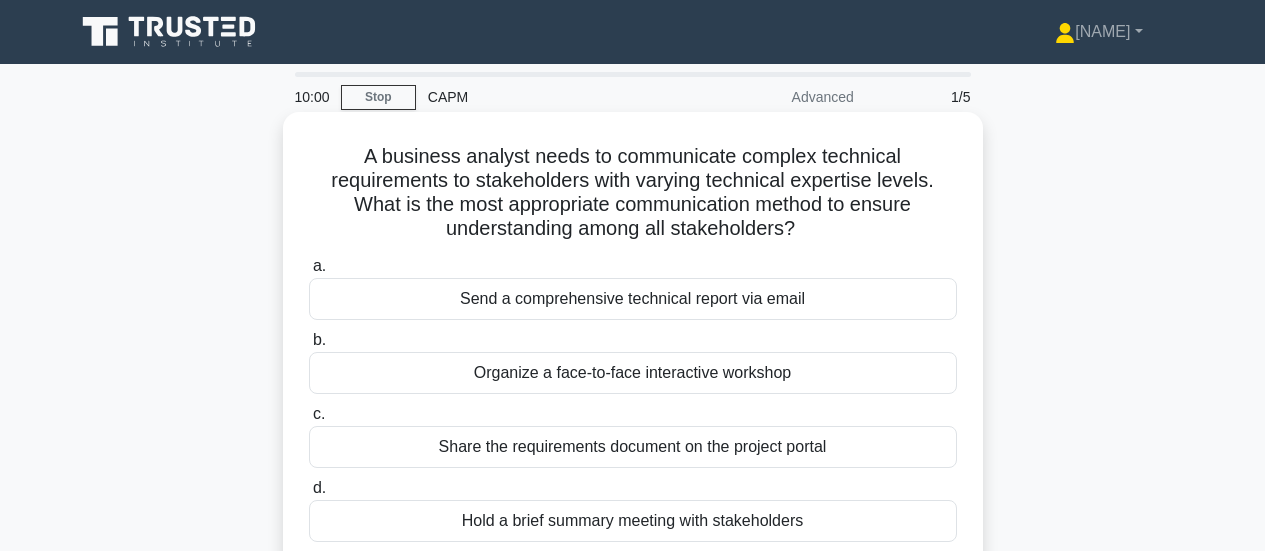 scroll, scrollTop: 0, scrollLeft: 0, axis: both 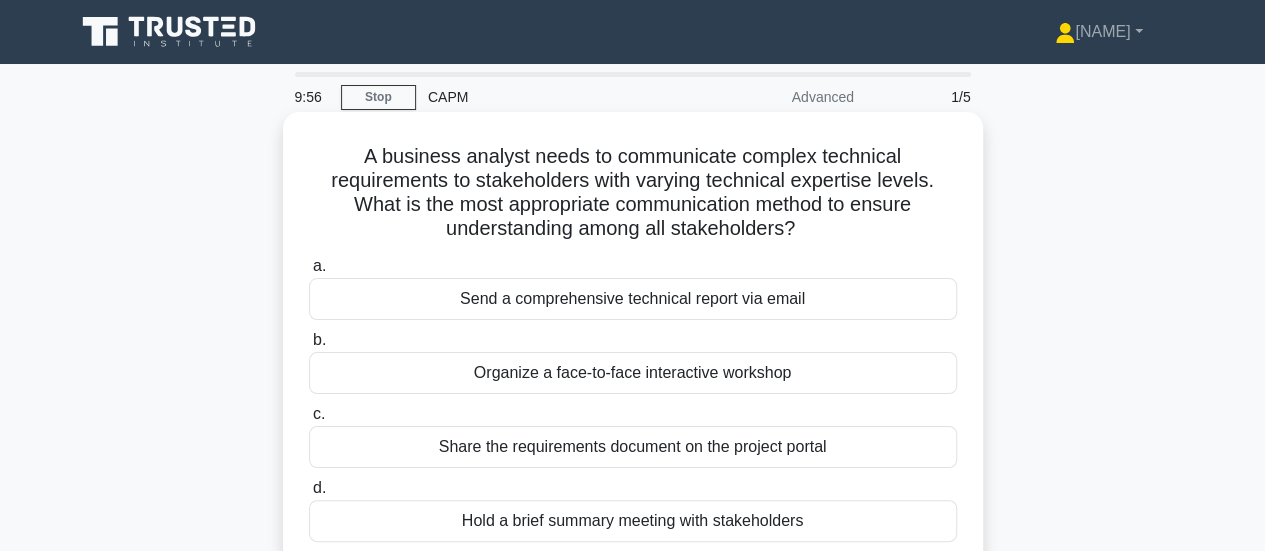 drag, startPoint x: 832, startPoint y: 331, endPoint x: 312, endPoint y: 149, distance: 550.9301 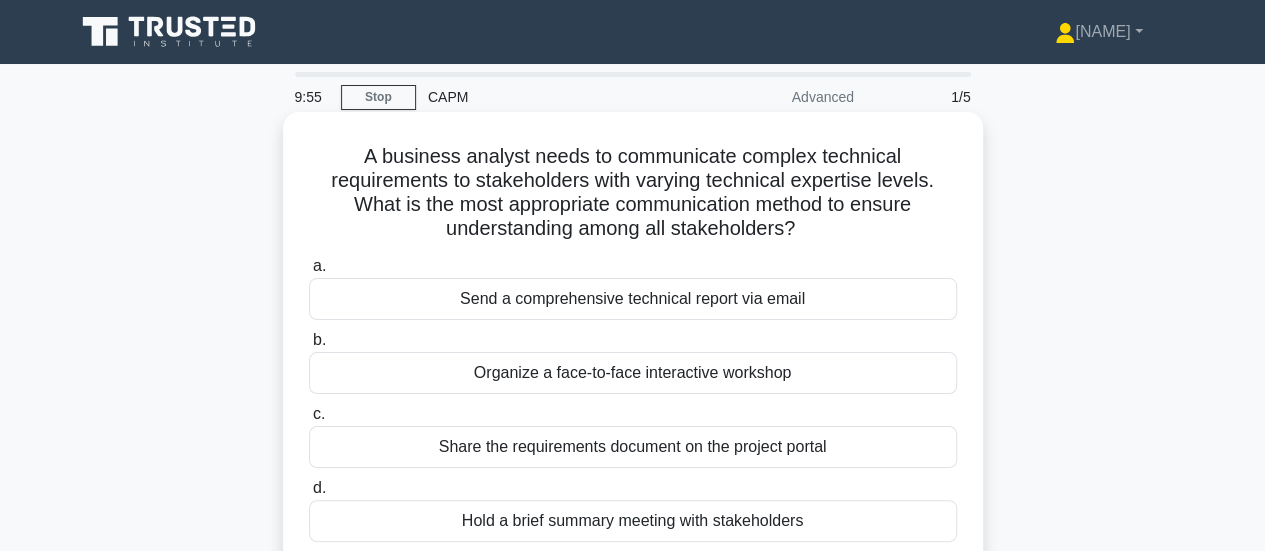 copy on "A business analyst needs to communicate complex technical requirements to stakeholders with varying technical expertise levels. What is the most appropriate communication method to ensure understanding among all stakeholders?
.spinner_0XTQ{transform-origin:center;animation:spinner_y6GP .75s linear infinite}@keyframes spinner_y6GP{100%{transform:rotate(360deg)}}
a.
Send a comprehensive technical report via email
b.
Organize a face-to-face interactive workshop
c.
Share the requirements document on the project portal
d.
Hold a brief summary meeting with stakeholders" 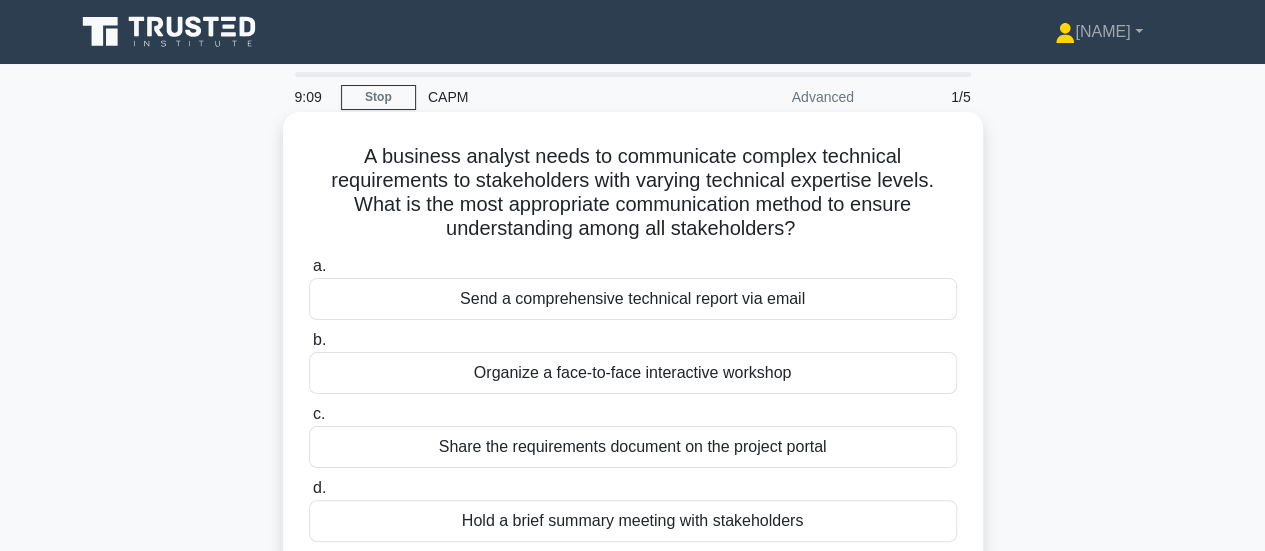click on "Hold a brief summary meeting with stakeholders" at bounding box center [633, 521] 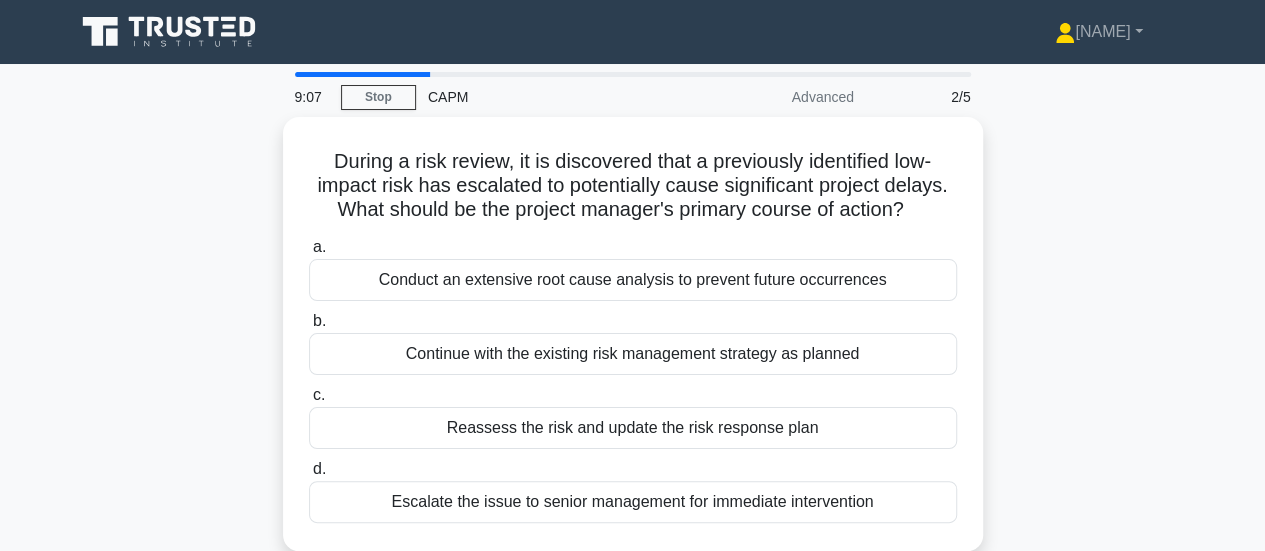 drag, startPoint x: 894, startPoint y: 501, endPoint x: 234, endPoint y: 163, distance: 741.51465 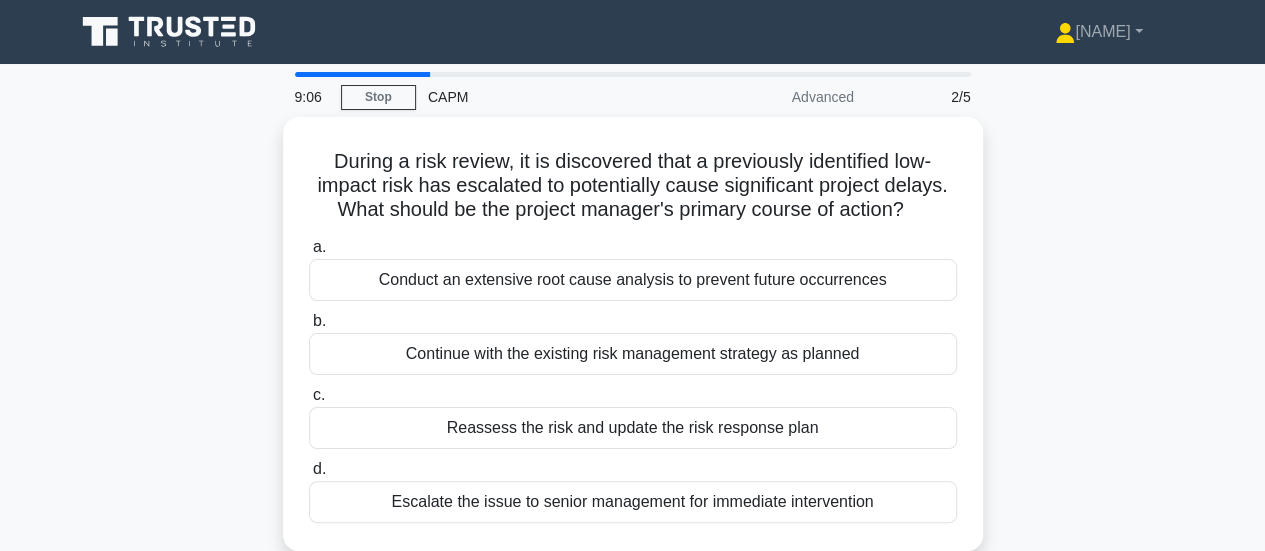 copy on "During a risk review, it is discovered that a previously identified low-impact risk has escalated to potentially cause significant project delays. What should be the project manager's primary course of action?
.spinner_0XTQ{transform-origin:center;animation:spinner_y6GP .75s linear infinite}@keyframes spinner_y6GP{100%{transform:rotate(360deg)}}
a.
Conduct an extensive root cause analysis to prevent future occurrences
b.
Continue with the existing risk management strategy as planned
c.
Reassess the risk and update the risk response plan
d.
Escalate the issue to senior management for immediate intervention" 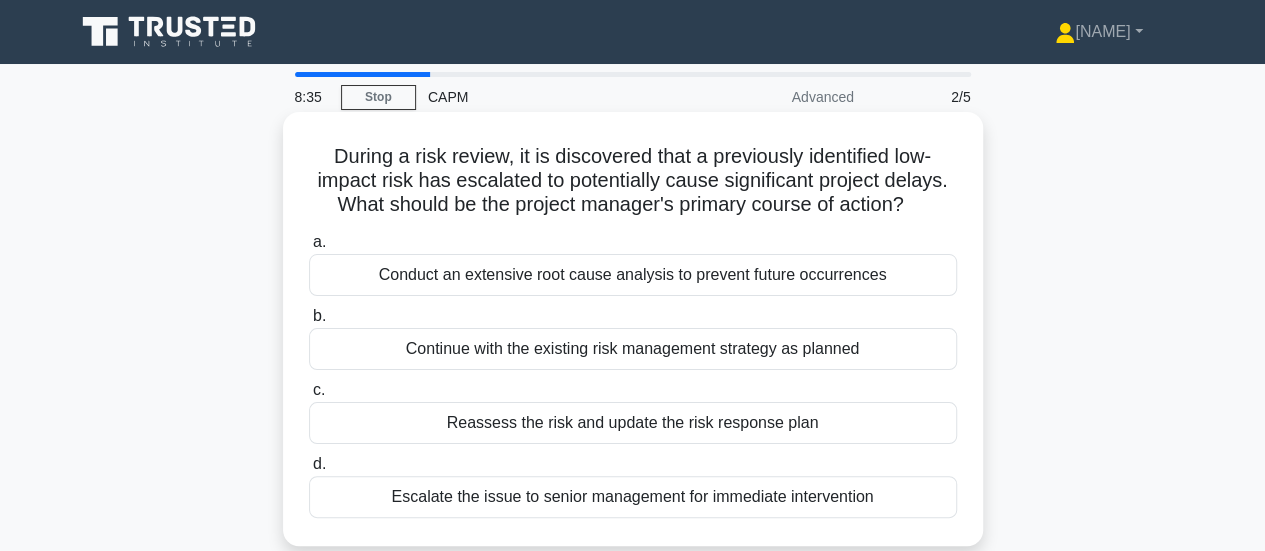 click on "Reassess the risk and update the risk response plan" at bounding box center [633, 423] 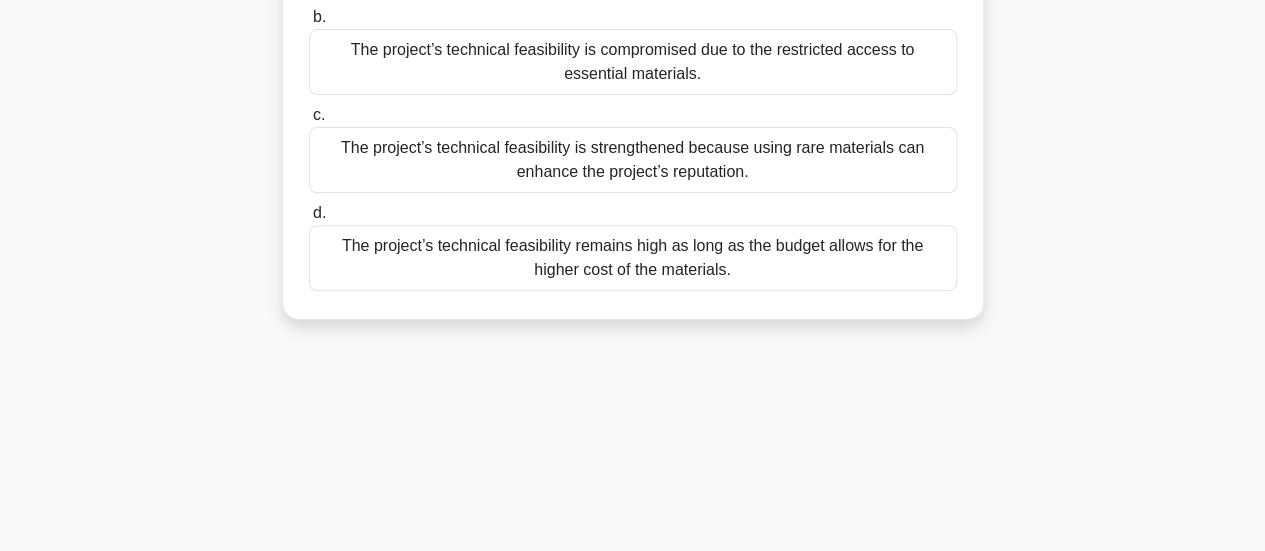scroll, scrollTop: 400, scrollLeft: 0, axis: vertical 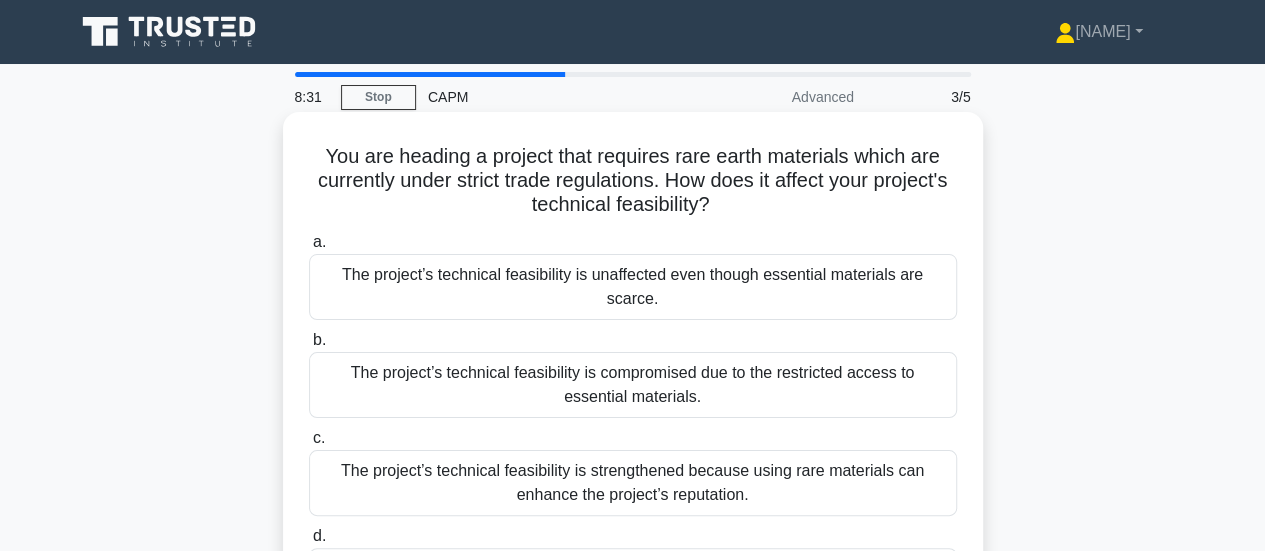 drag, startPoint x: 741, startPoint y: 174, endPoint x: 296, endPoint y: 147, distance: 445.81836 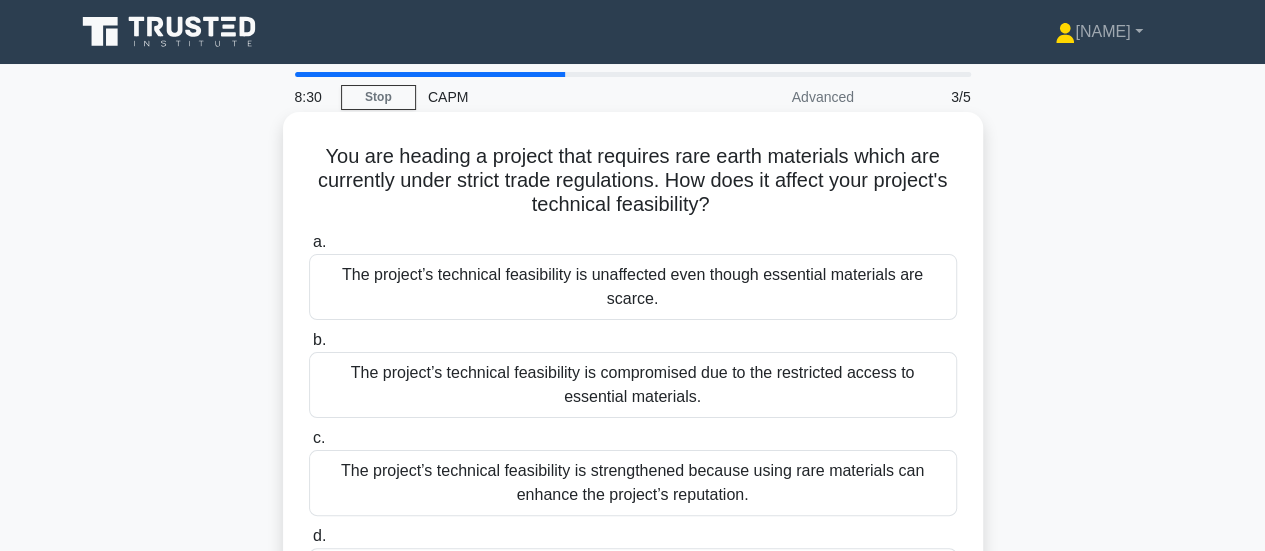 copy on "You are heading a project that requires rare earth materials which are currently under strict trade regulations. How does it affect your project's technical feasibility?
.spinner_0XTQ{transform-origin:center;animation:spinner_y6GP .75s linear infinite}@keyframes spinner_y6GP{100%{transform:rotate(360deg)}}
a.
The project’s technical feasibility is unaffected even though essential materials are scarce.
b.
The project’s technical feasibility is compromised due to the restricted access to essential materials.
c.
The project’s technical feasibility is strengthened because using rare materials can enhance the project’s reputation.
d.
The project’s technical feasibility remains high as long as the budget allows ..." 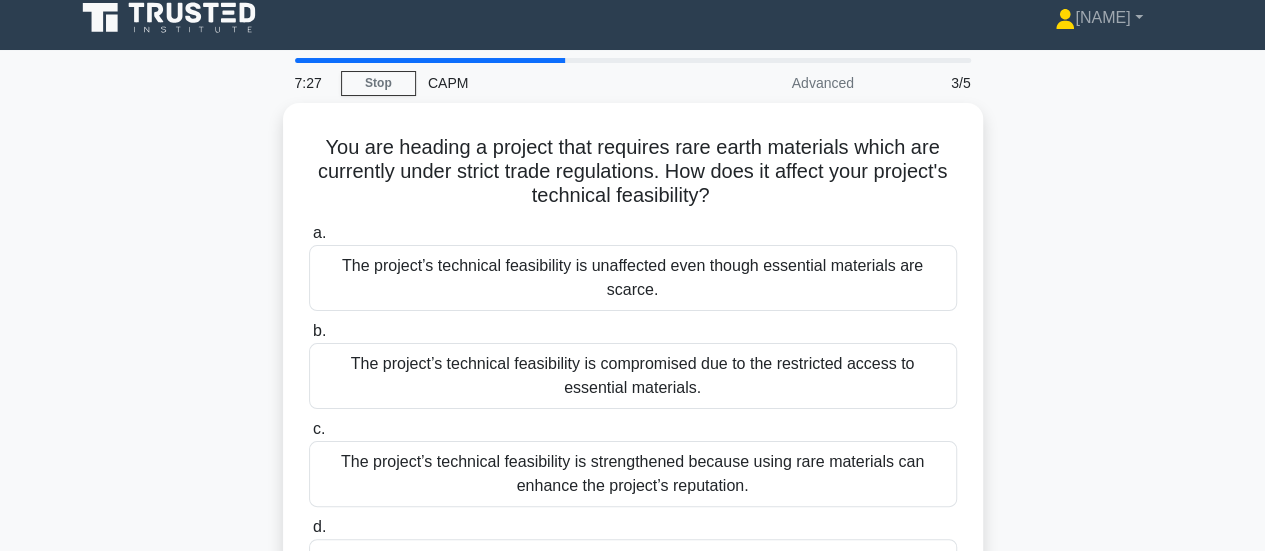 scroll, scrollTop: 200, scrollLeft: 0, axis: vertical 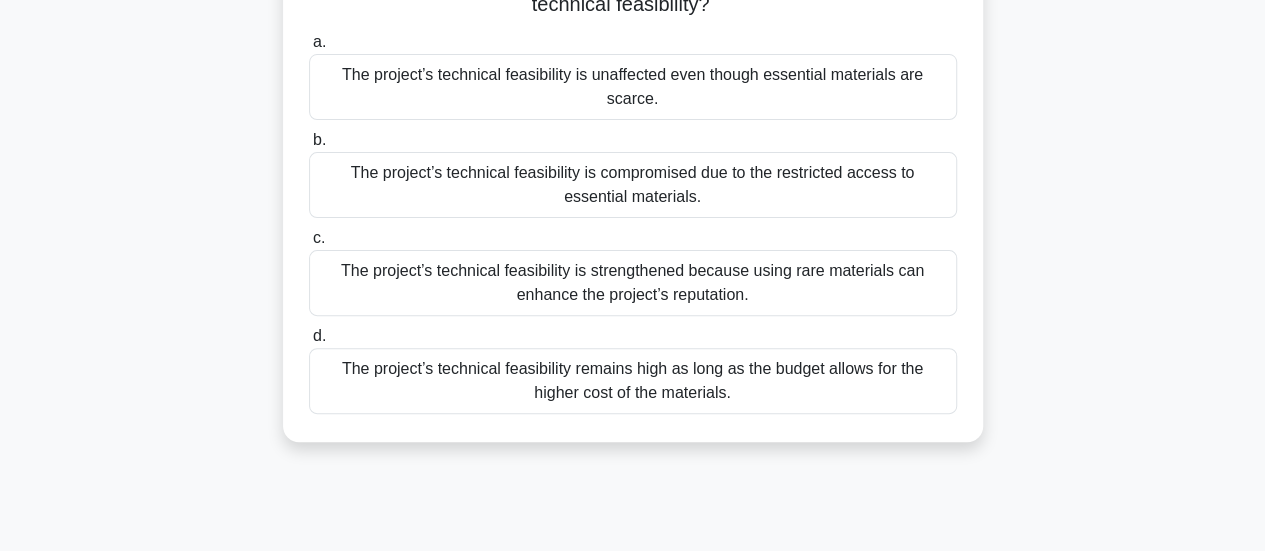 click on "The project’s technical feasibility remains high as long as the budget allows for the higher cost of the materials." at bounding box center [633, 381] 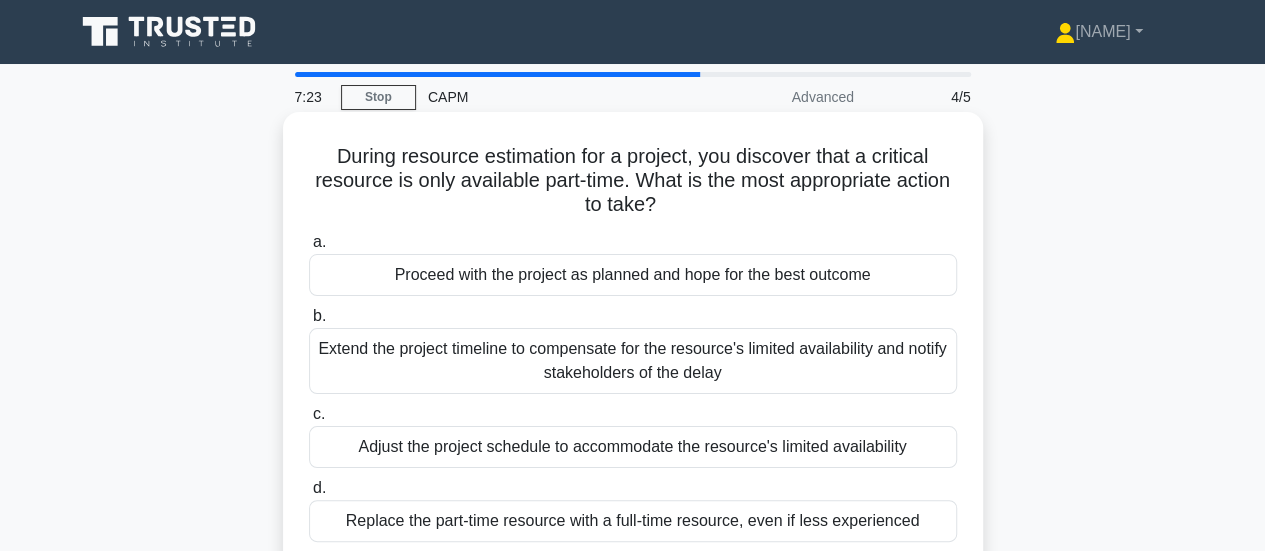 scroll, scrollTop: 100, scrollLeft: 0, axis: vertical 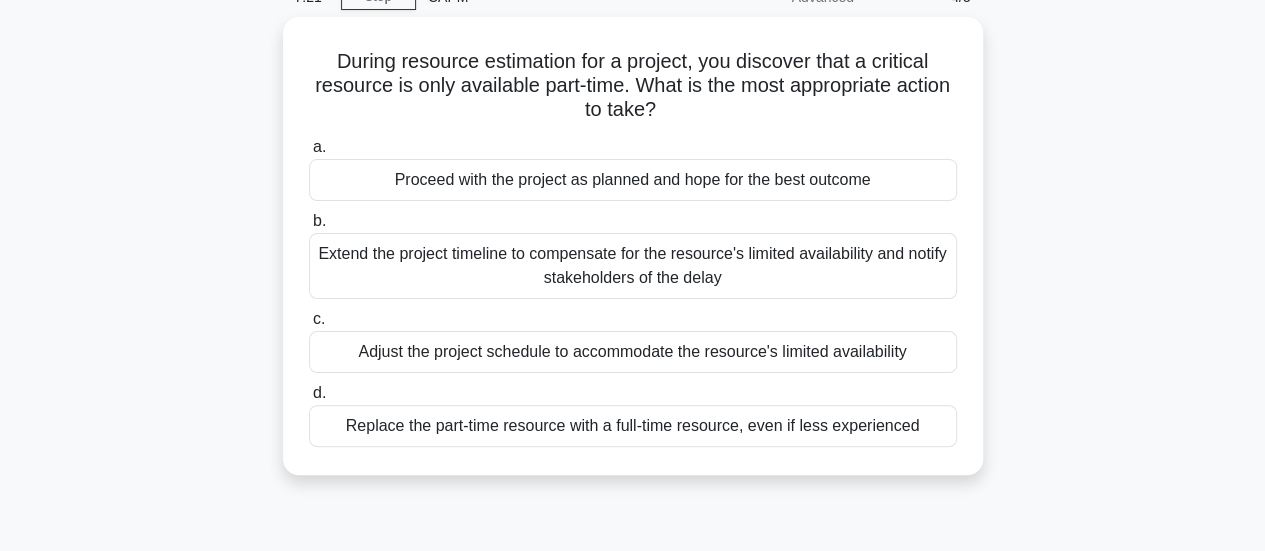 drag, startPoint x: 920, startPoint y: 422, endPoint x: 137, endPoint y: 46, distance: 868.5994 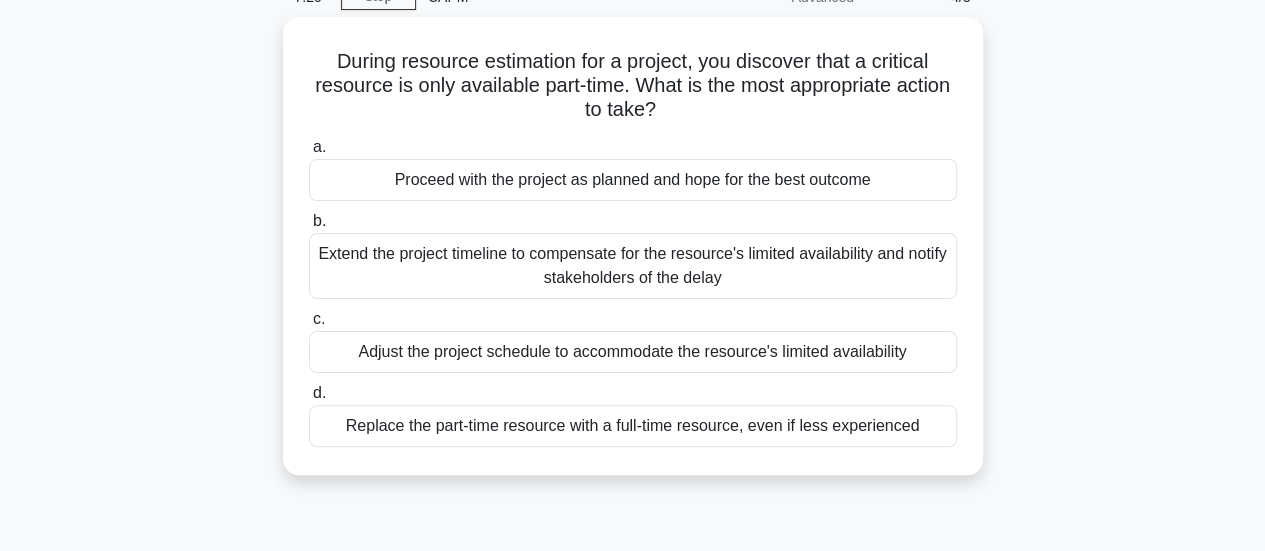 copy on "During resource estimation for a project, you discover that a critical resource is only available part-time. What is the most appropriate action to take?
.spinner_0XTQ{transform-origin:center;animation:spinner_y6GP .75s linear infinite}@keyframes spinner_y6GP{100%{transform:rotate(360deg)}}
a.
Proceed with the project as planned and hope for the best outcome
b.
Extend the project timeline to compensate for the resource's limited availability and notify stakeholders of the delay
c.
Adjust the project schedule to accommodate the resource's limited availability
d.
Replace the part-time resource with a full-time resource, even if less experienced" 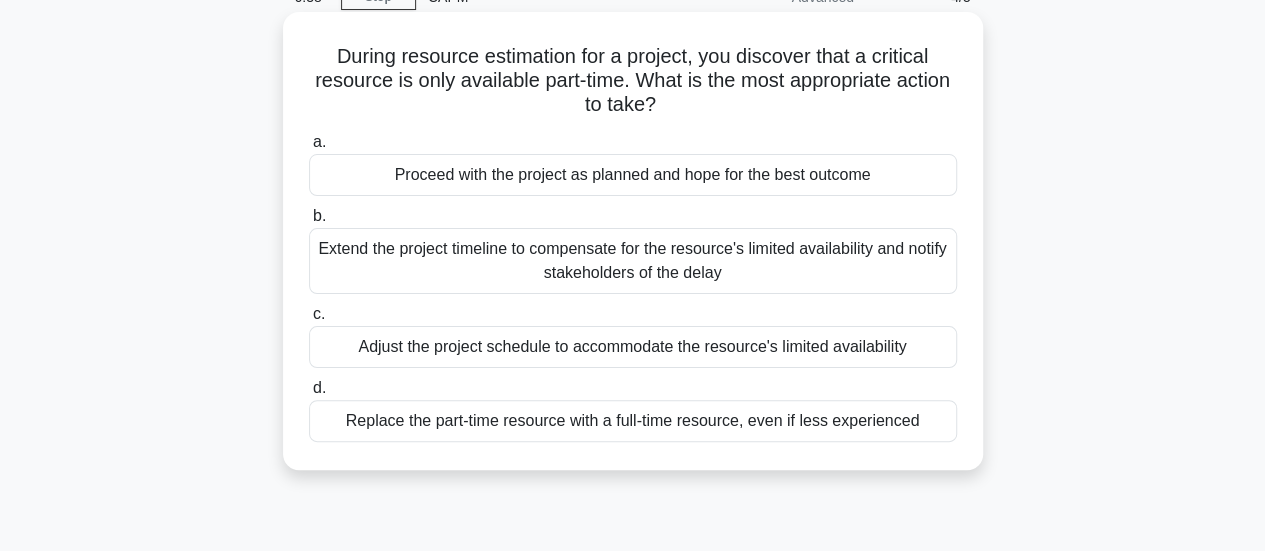 click on "Proceed with the project as planned and hope for the best outcome" at bounding box center (633, 175) 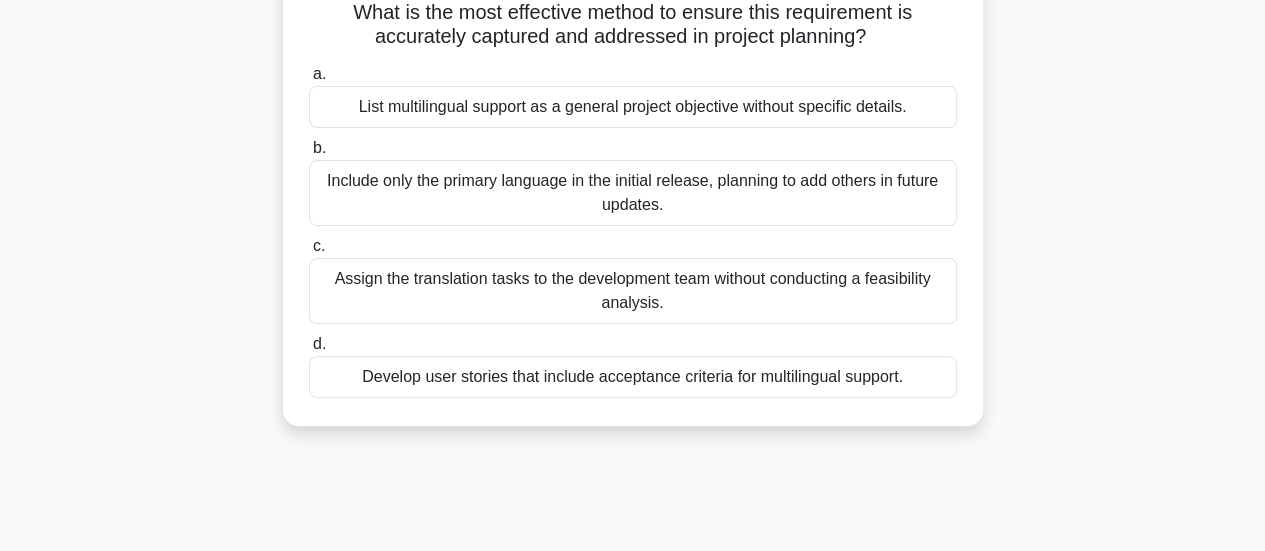 scroll, scrollTop: 200, scrollLeft: 0, axis: vertical 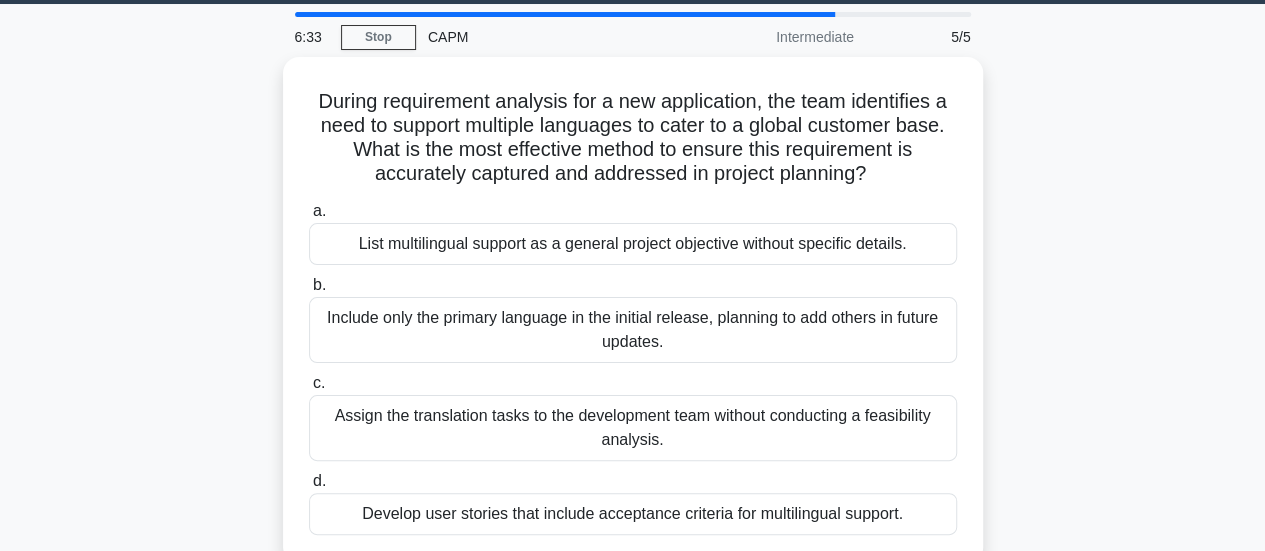 drag, startPoint x: 921, startPoint y: 371, endPoint x: 259, endPoint y: 17, distance: 750.70636 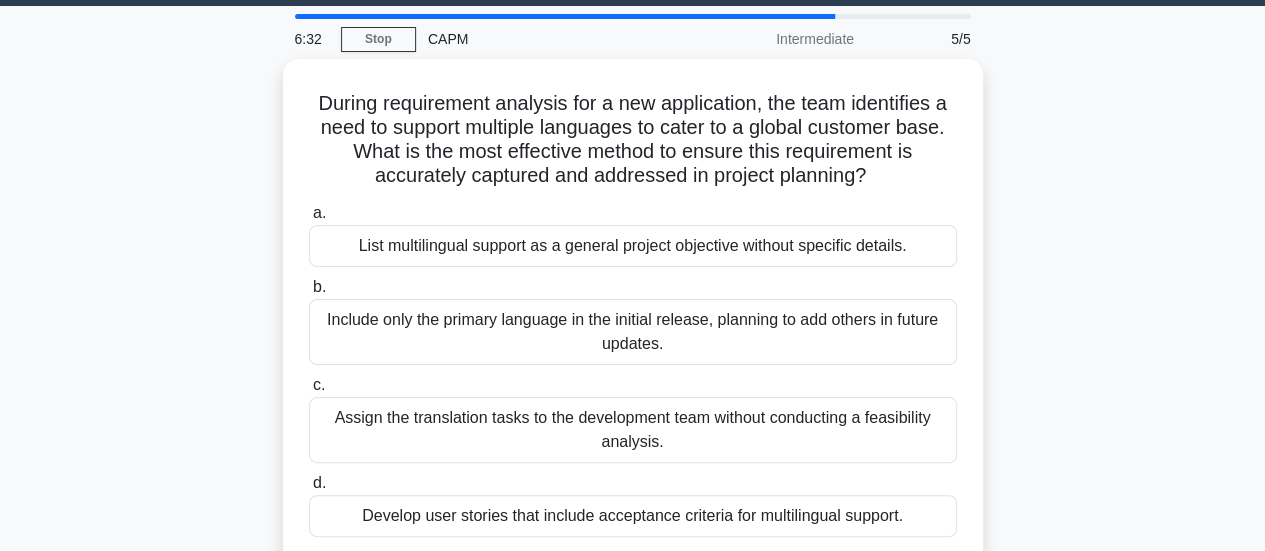 copy on "6:33
Stop
CAPM
Intermediate
5/5
During requirement analysis for a new application, the team identifies a need to support multiple languages to cater to a global customer base. What is the most effective method to ensure this requirement is accurately captured and addressed in project planning?
.spinner_0XTQ{transform-origin:center;animation:spinner_y6GP .75s linear infinite}@keyframes spinner_y6GP{100%{transform:rotate(360deg)}}
a.
List multilingual support as a general project objective without specific details.
b.
Include only the primary language in the initial release, planning to add others in future updates.
c.
Assign the translation tasks to the development team without conducting a feasibility analysis.
..." 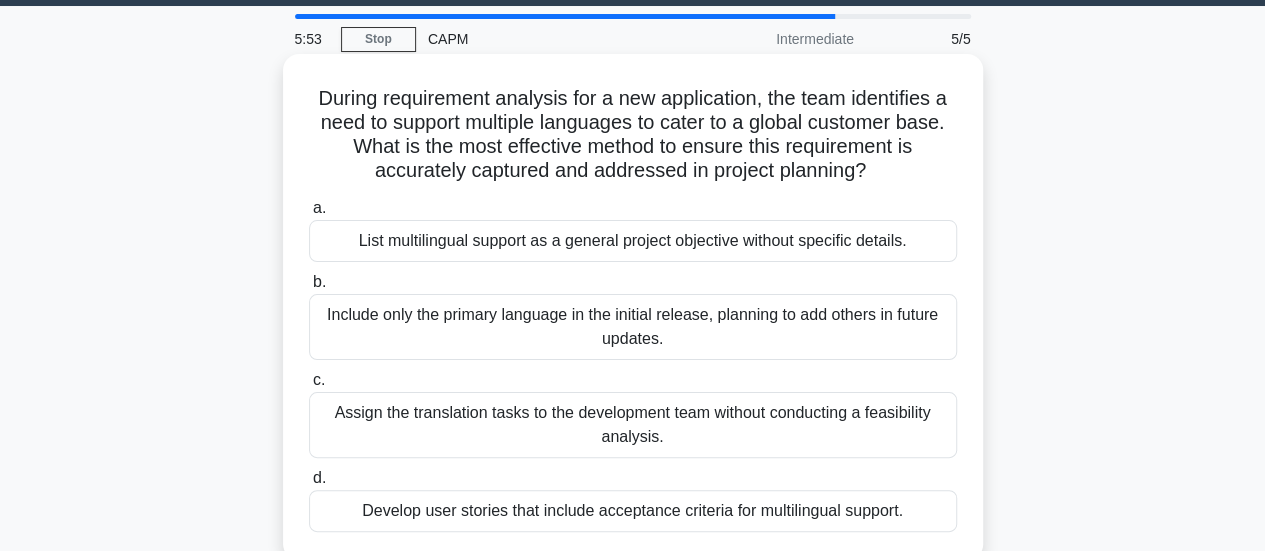click on "Include only the primary language in the initial release, planning to add others in future updates." at bounding box center (633, 327) 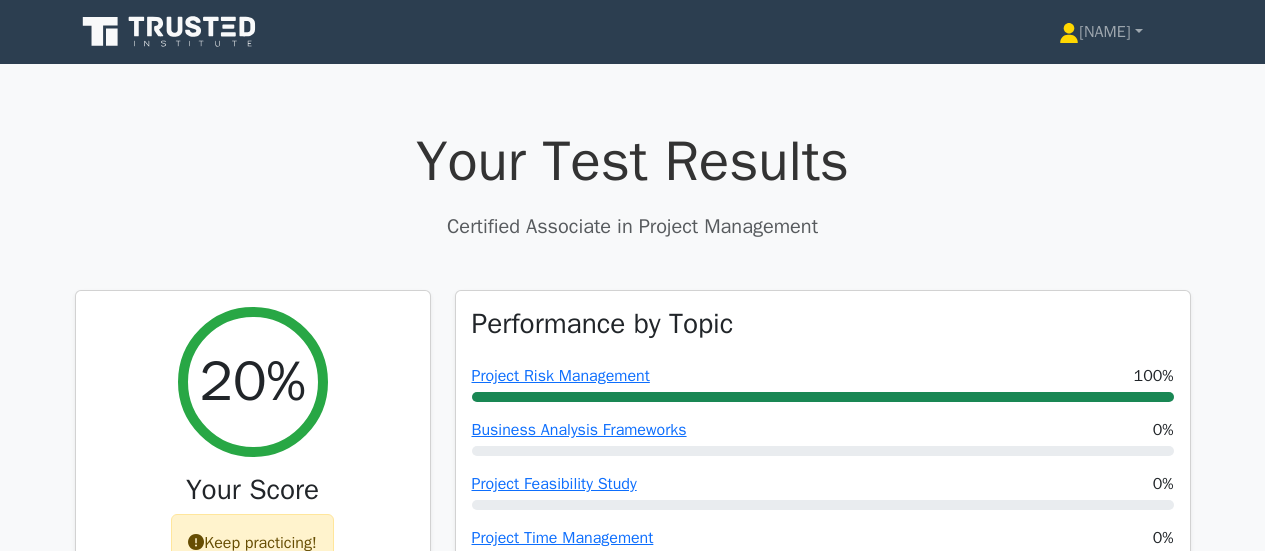 scroll, scrollTop: 0, scrollLeft: 0, axis: both 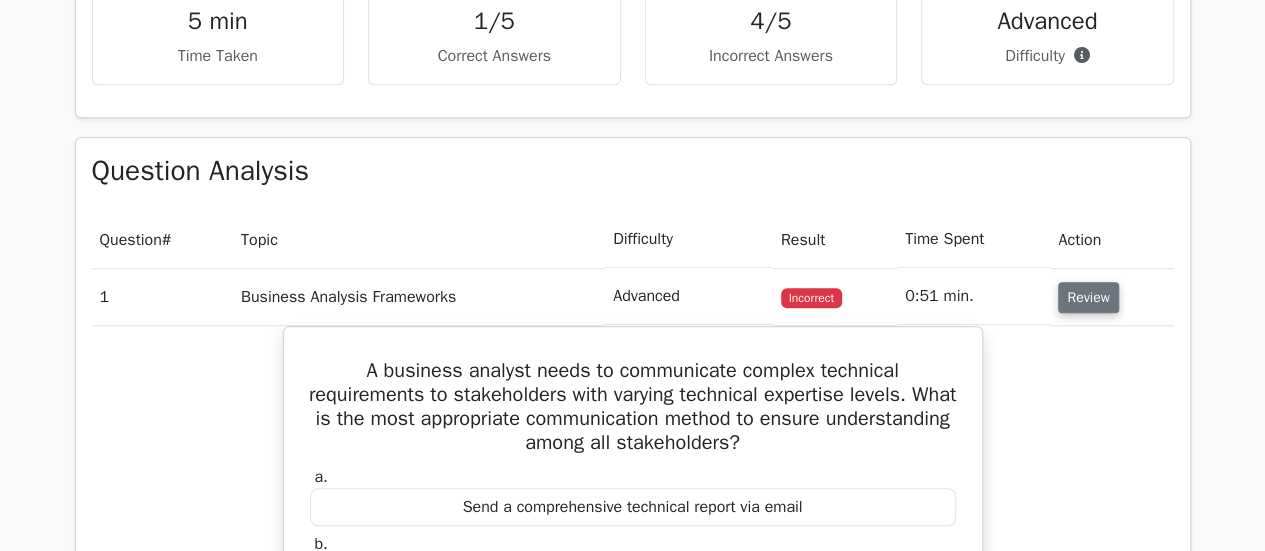 click on "Review" at bounding box center (1088, 297) 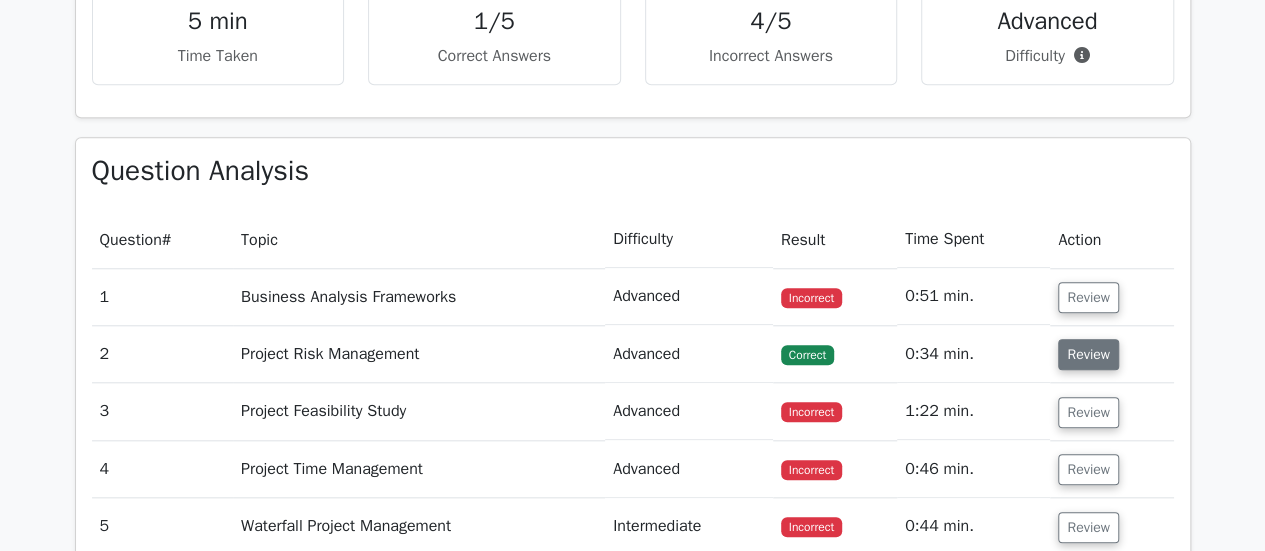 click on "Review" at bounding box center (1088, 354) 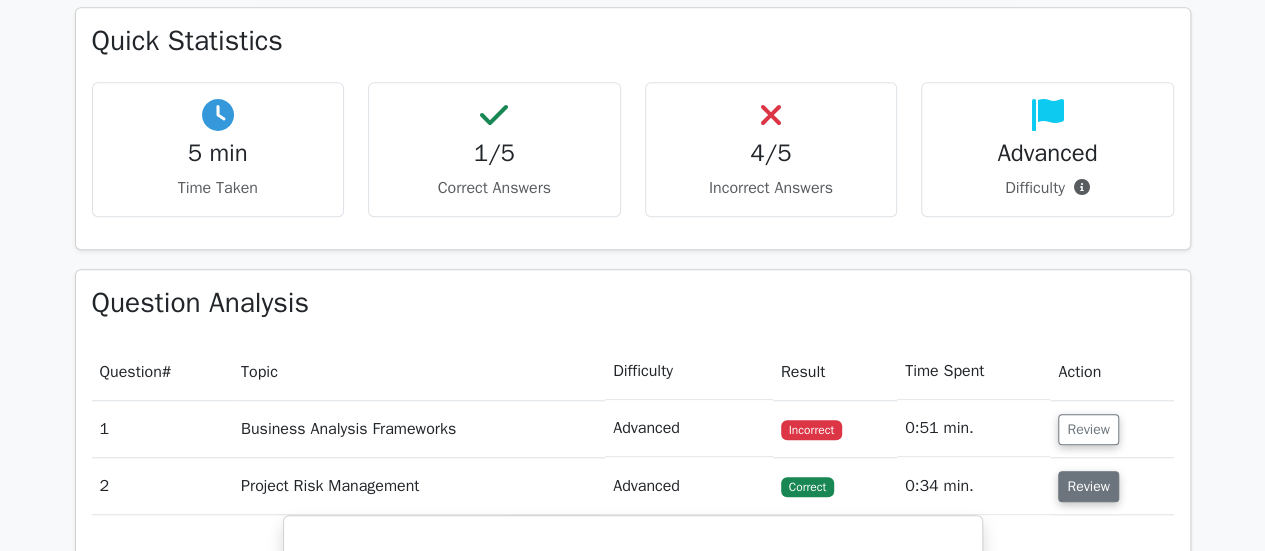 scroll, scrollTop: 700, scrollLeft: 0, axis: vertical 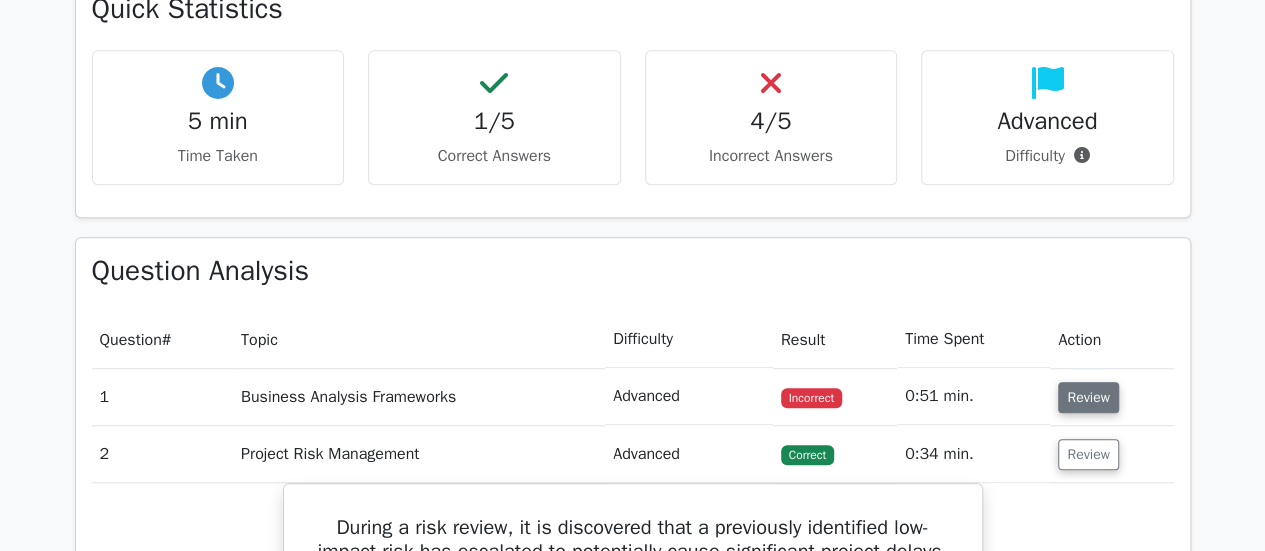 click on "Review" at bounding box center (1088, 397) 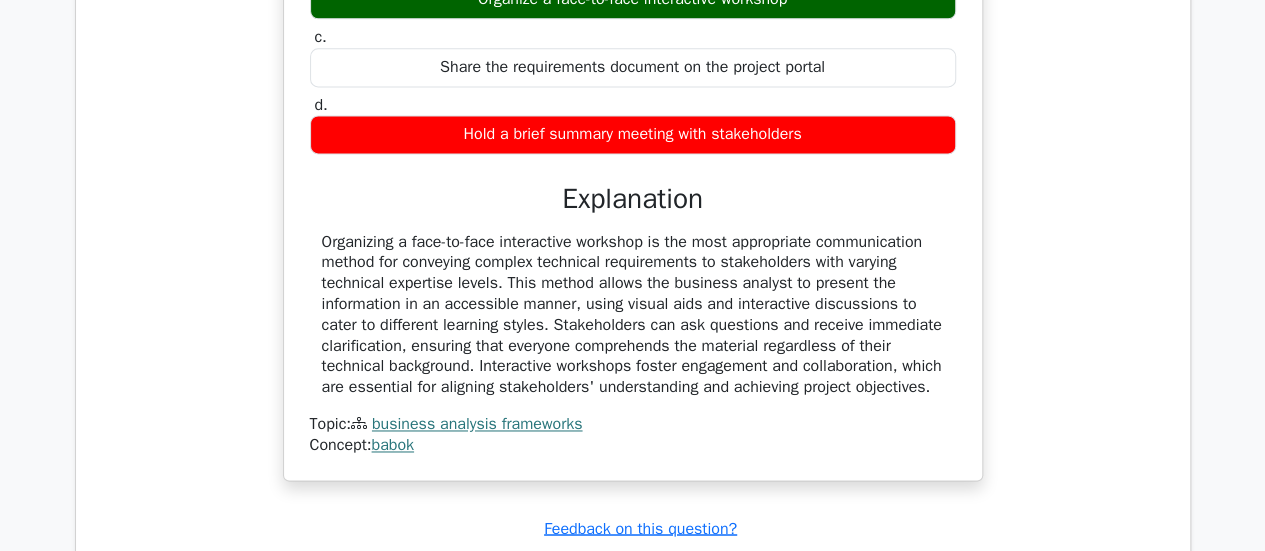 scroll, scrollTop: 1400, scrollLeft: 0, axis: vertical 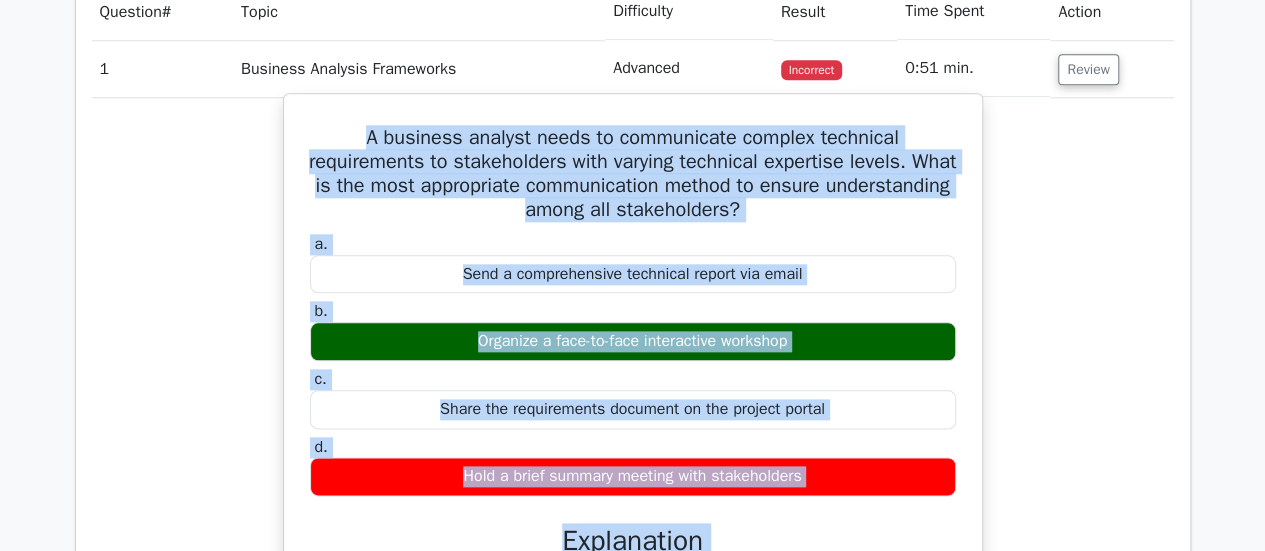 drag, startPoint x: 444, startPoint y: 369, endPoint x: 315, endPoint y: 123, distance: 277.77148 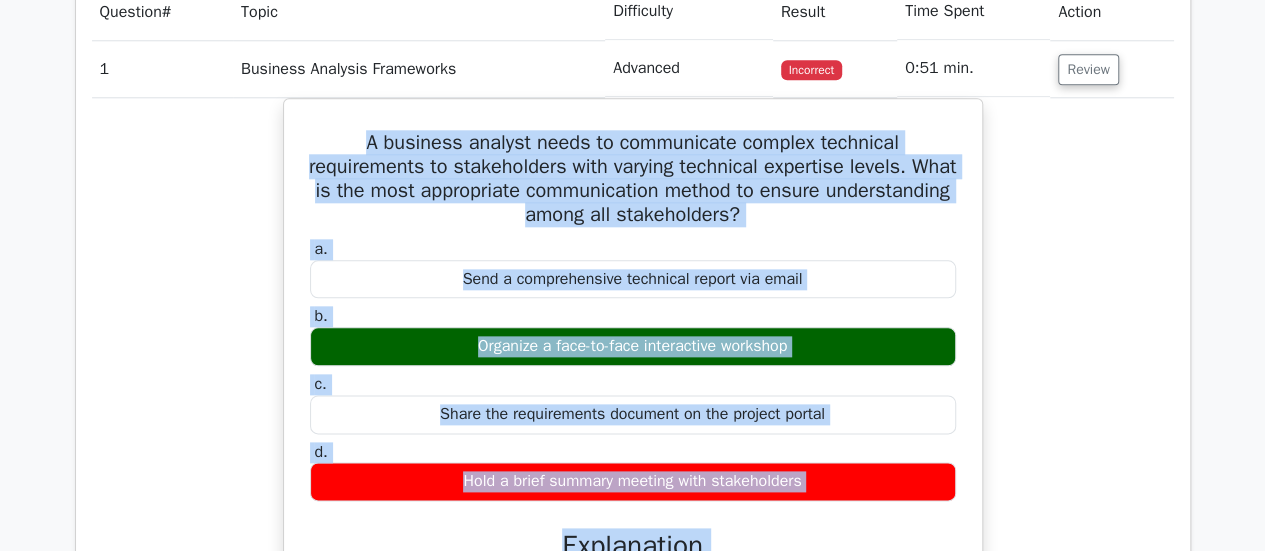 copy on "A business analyst needs to communicate complex technical requirements to stakeholders with varying technical expertise levels. What is the most appropriate communication method to ensure understanding among all stakeholders?
a.
Send a comprehensive technical report via email
b.
Organize a face-to-face interactive workshop
c.
Share the requirements document on the project portal
d.
Hold a brief summary meeting with stakeholders
Explanation
Organizing a face-to-face interactive workshop is the most appropriate communication method for conveying complex technical requirements to stakeholders with varying technical expertise levels. This method allows the business analyst to present the information in an acce..." 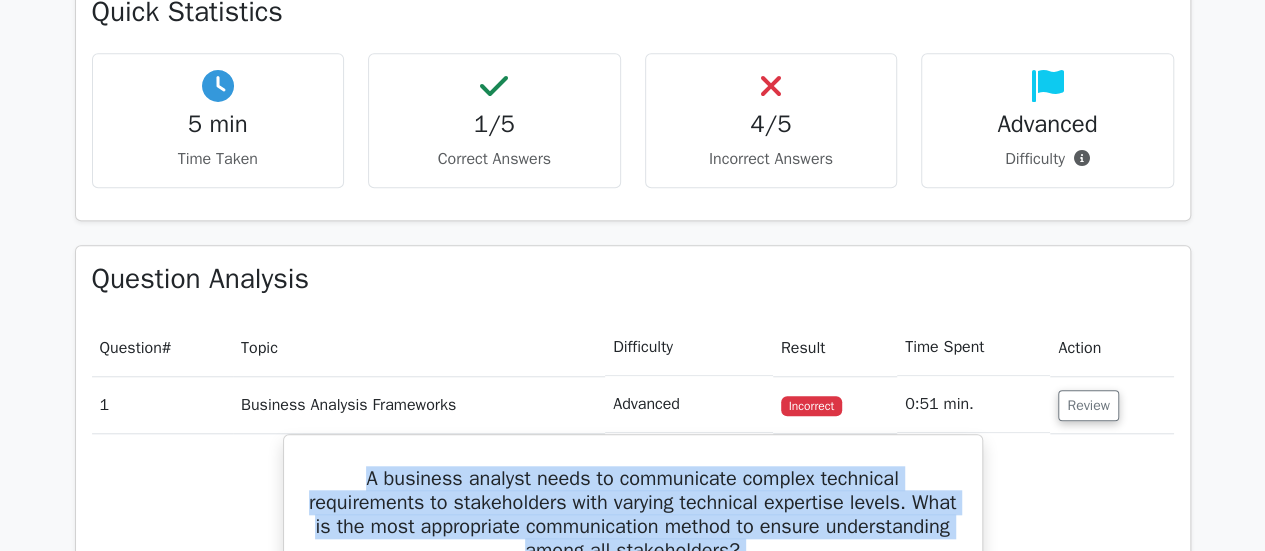 scroll, scrollTop: 728, scrollLeft: 0, axis: vertical 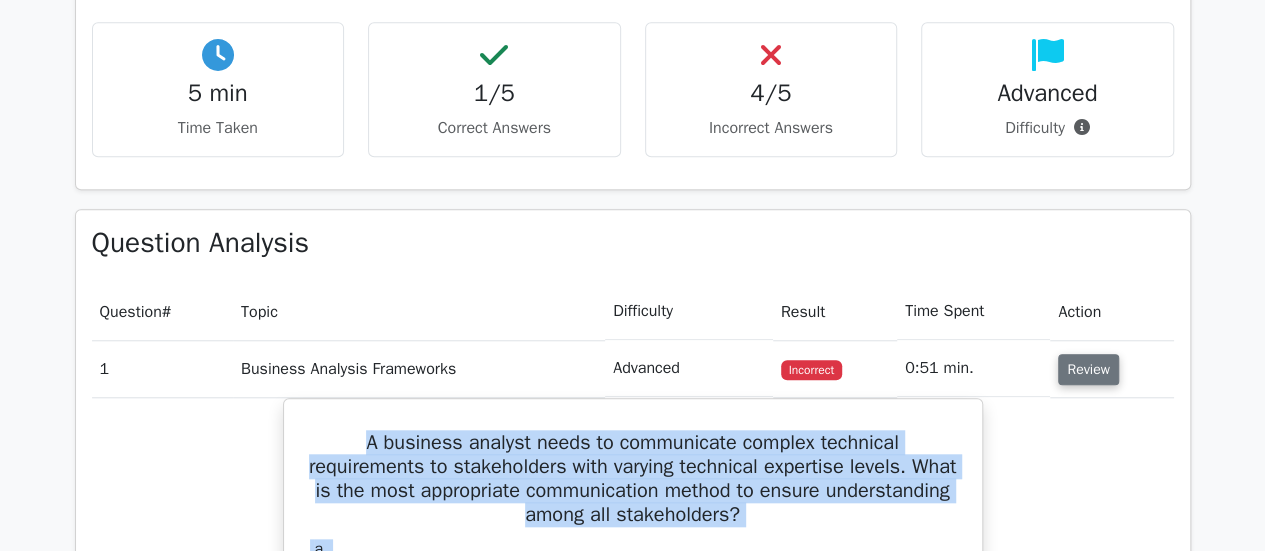 click on "Review" at bounding box center (1088, 369) 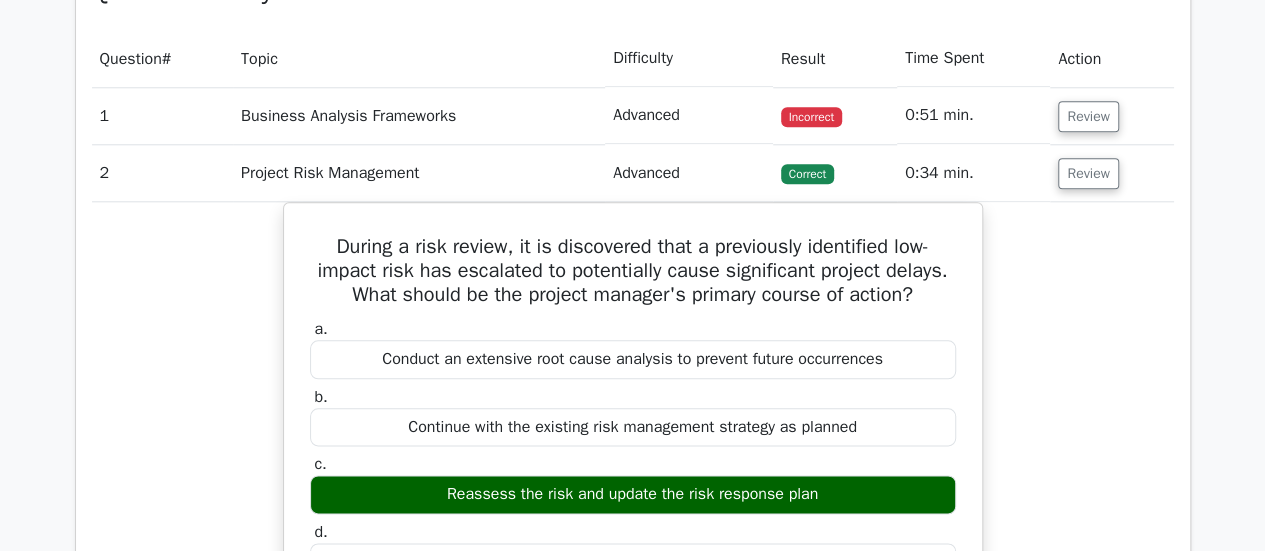 scroll, scrollTop: 1028, scrollLeft: 0, axis: vertical 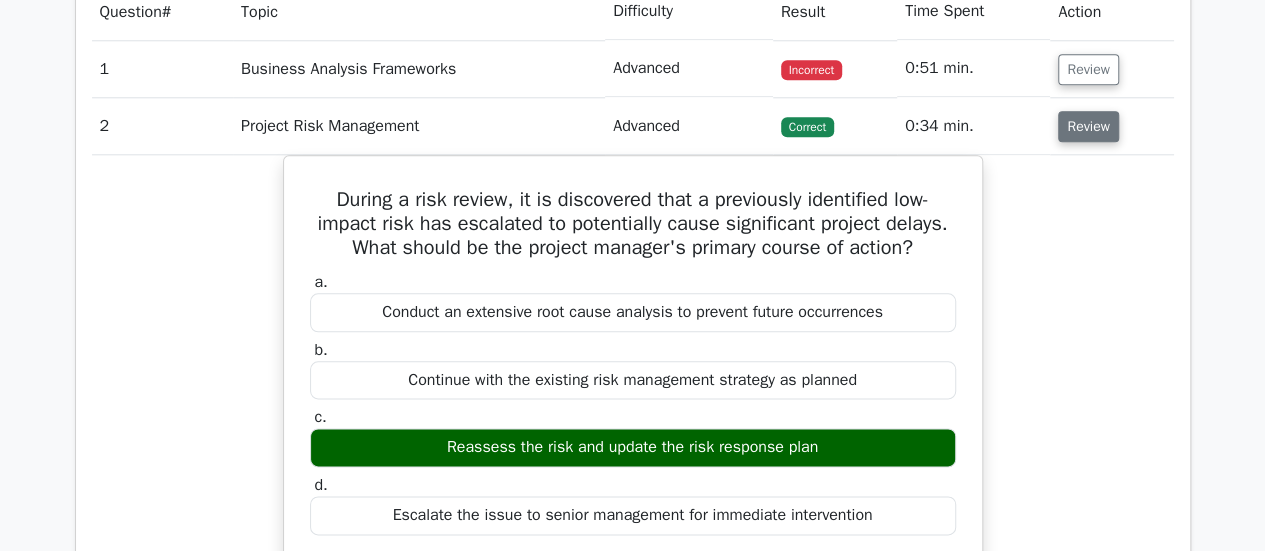 click on "Review" at bounding box center (1088, 126) 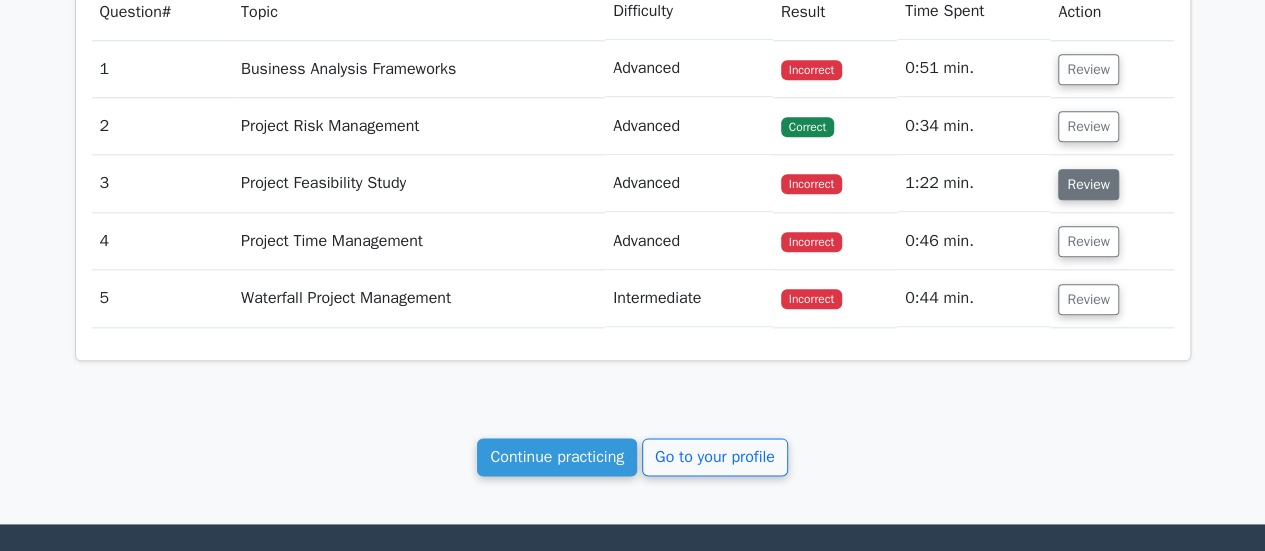 click on "Review" at bounding box center (1088, 184) 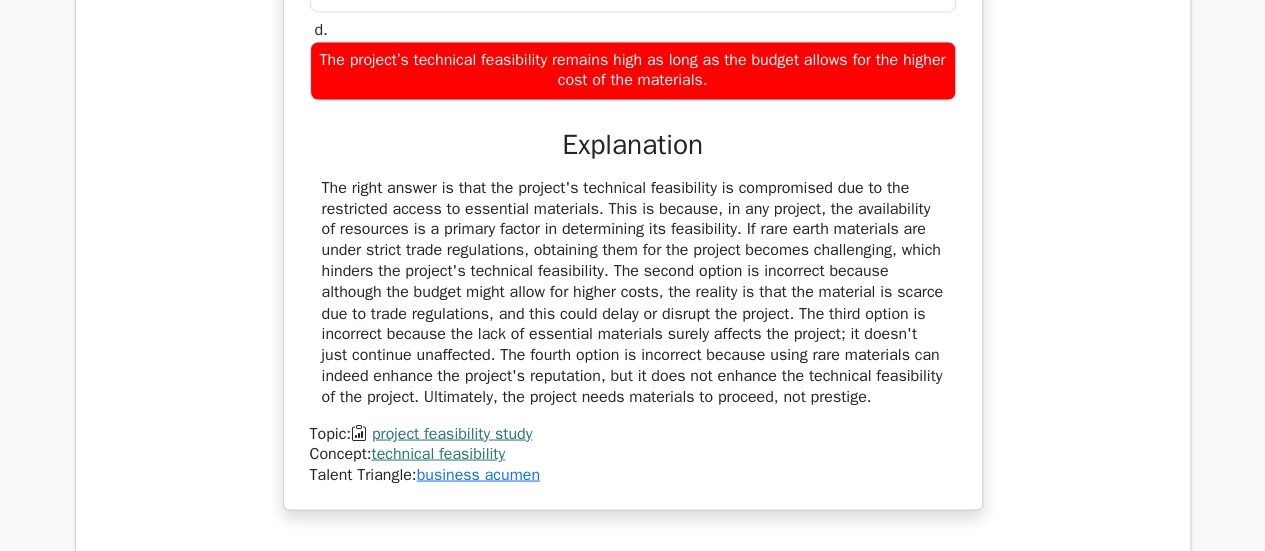 scroll, scrollTop: 1628, scrollLeft: 0, axis: vertical 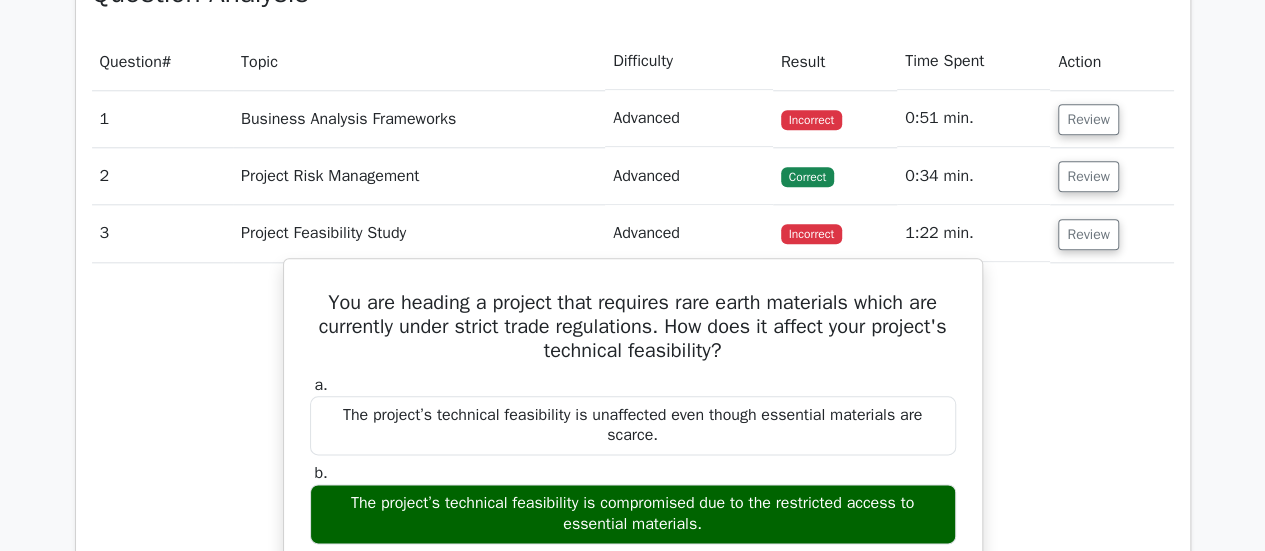 drag, startPoint x: 454, startPoint y: 367, endPoint x: 314, endPoint y: 279, distance: 165.36021 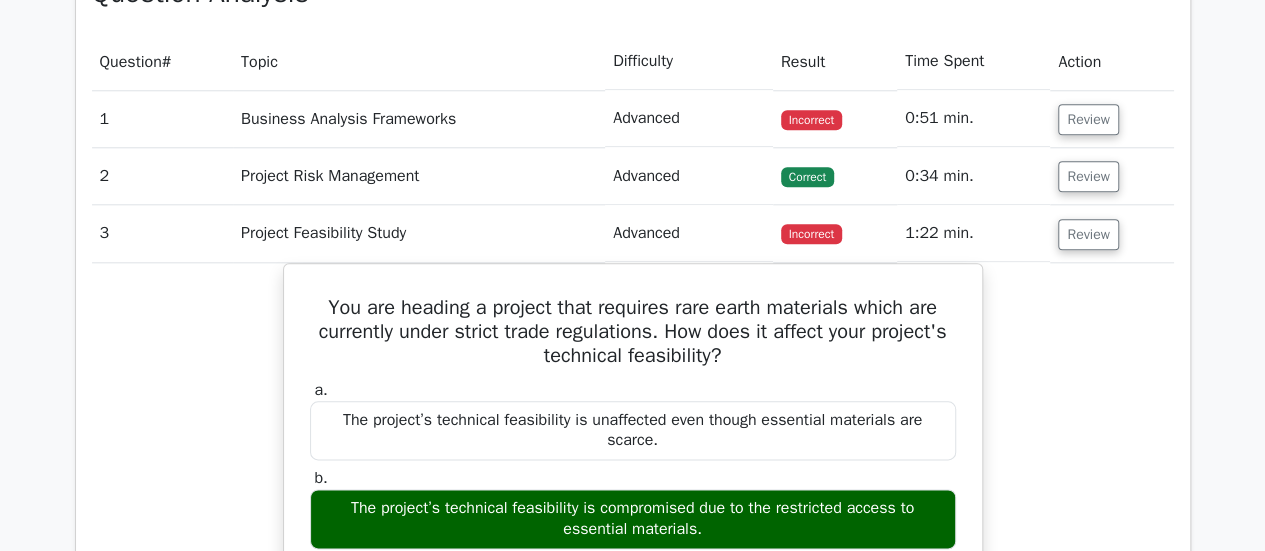 copy on "You are heading a project that requires rare earth materials which are currently under strict trade regulations. How does it affect your project's technical feasibility?
a.
The project’s technical feasibility is unaffected even though essential materials are scarce.
b.
The project’s technical feasibility is compromised due to the restricted access to essential materials.
c.
The project’s technical feasibility is strengthened because using rare materials can enhance the project’s reputation.
d.
The project’s technical feasibility remains high as long as the budget allows for the higher cost of the materials.
Explanation
The right answer is that the project's technical feasibility is compromised due to the r..." 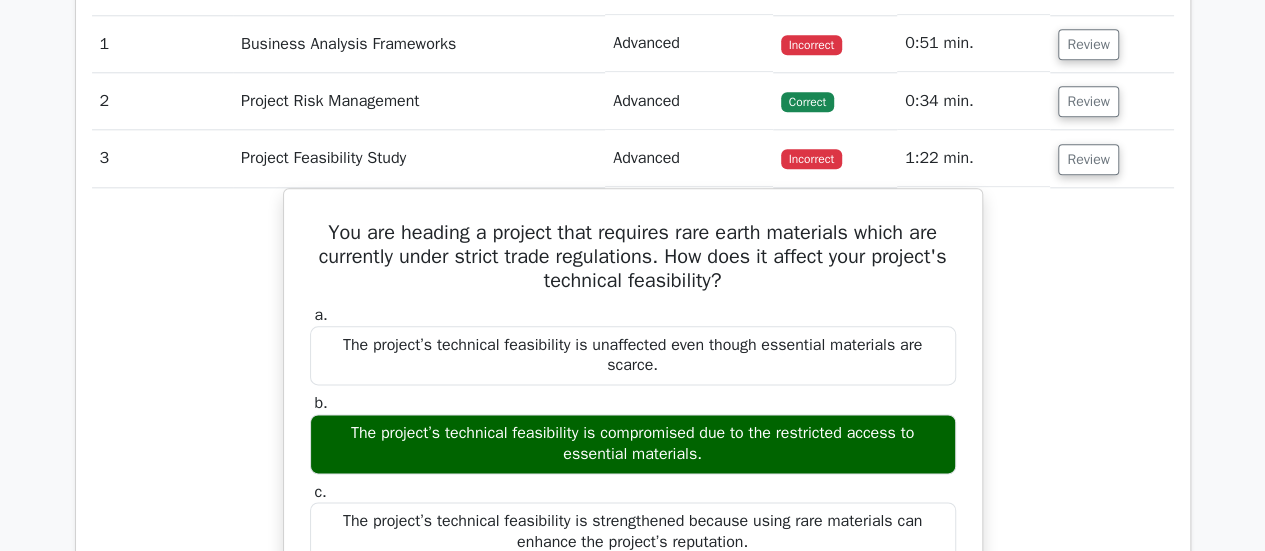 scroll, scrollTop: 1078, scrollLeft: 0, axis: vertical 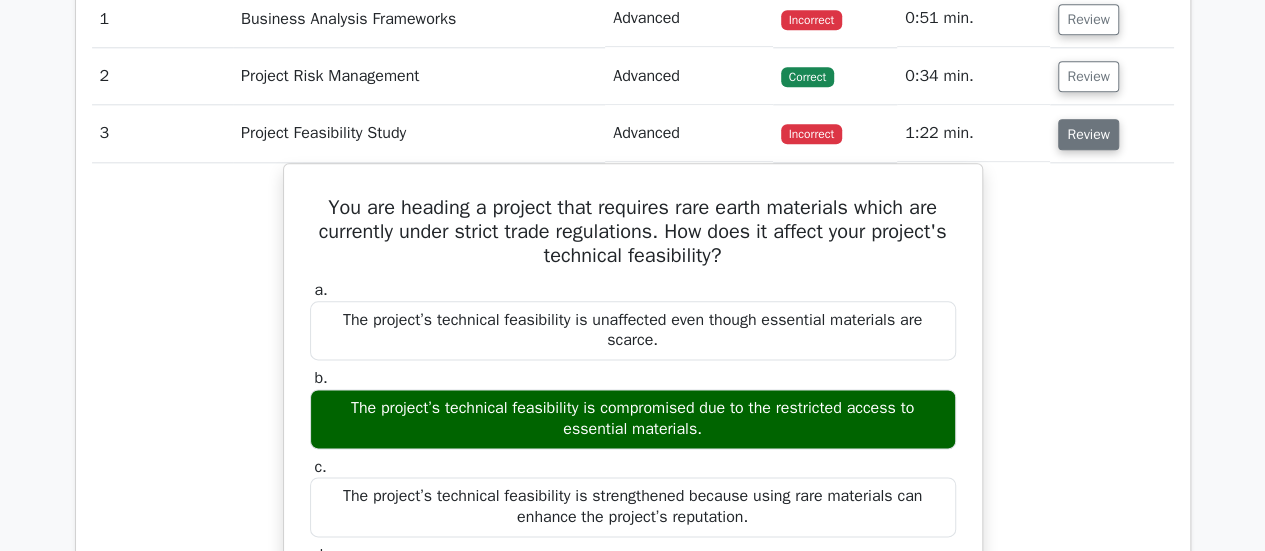 click on "Review" at bounding box center (1088, 134) 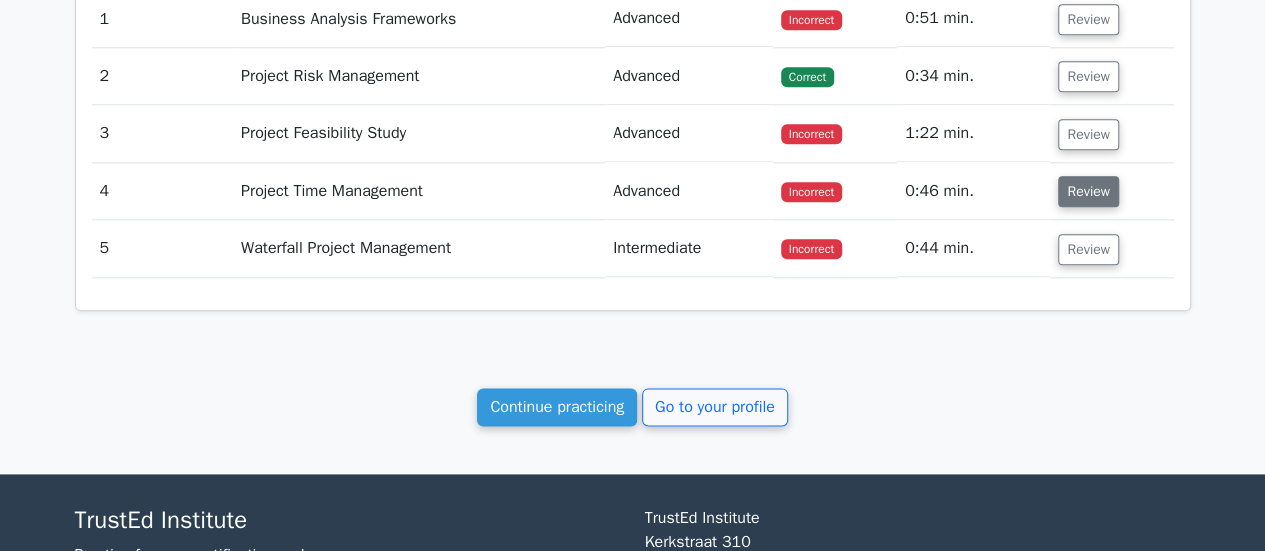 click on "Review" at bounding box center (1088, 191) 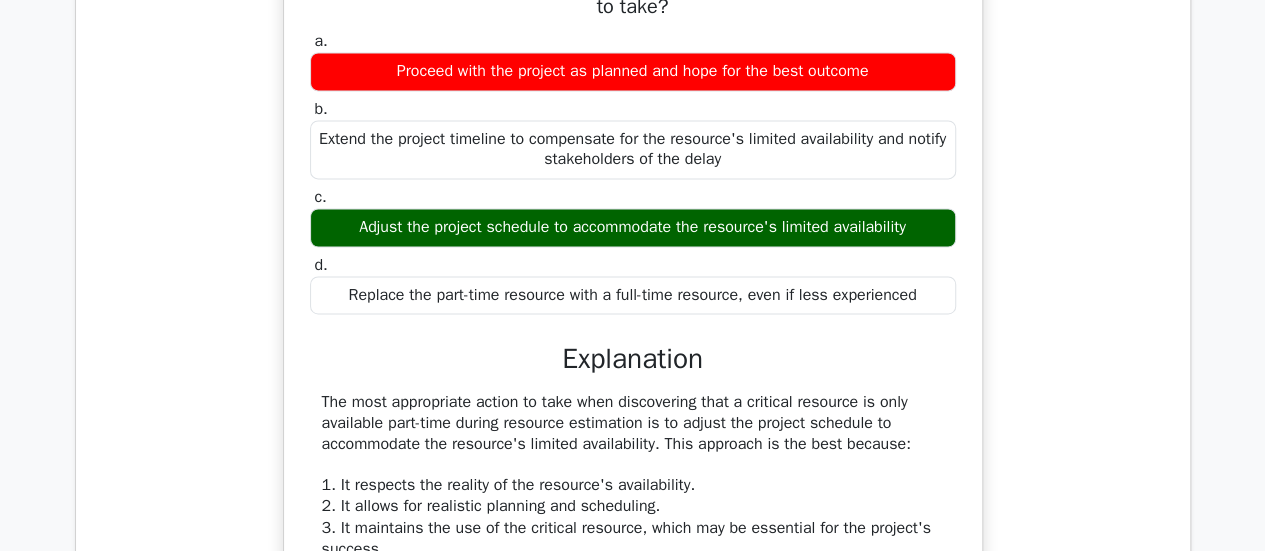scroll, scrollTop: 1378, scrollLeft: 0, axis: vertical 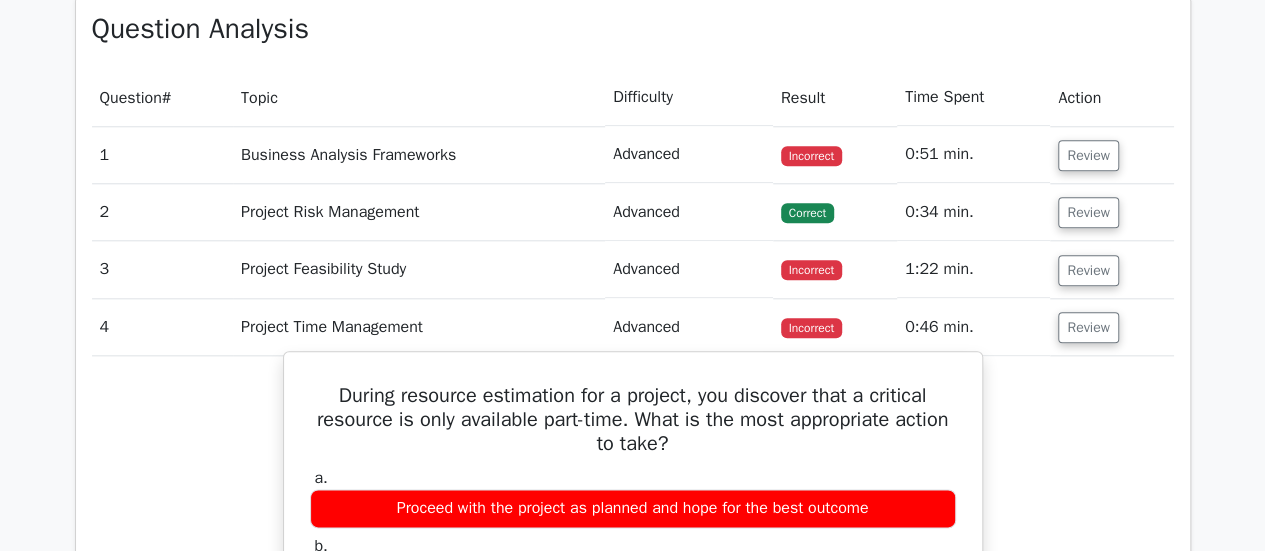 drag, startPoint x: 924, startPoint y: 288, endPoint x: 311, endPoint y: 379, distance: 619.71765 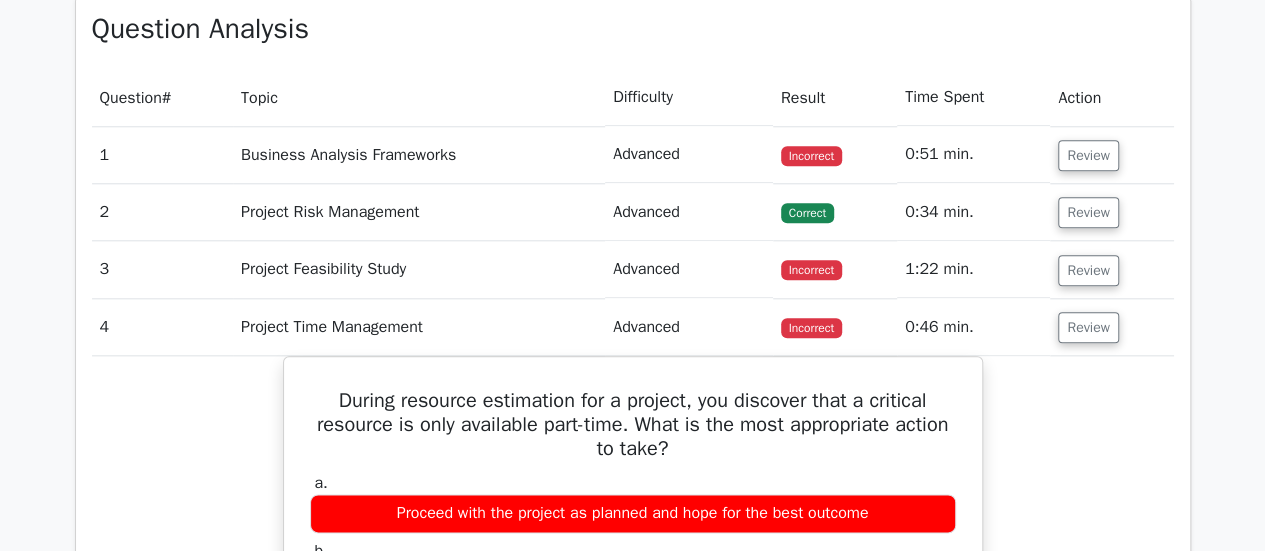 copy on "During resource estimation for a project, you discover that a critical resource is only available part-time. What is the most appropriate action to take?
a.
Proceed with the project as planned and hope for the best outcome
b.
Extend the project timeline to compensate for the resource's limited availability and notify stakeholders of the delay
c.
Adjust the project schedule to accommodate the resource's limited availability
d.
Replace the part-time resource with a full-time resource, even if less experienced" 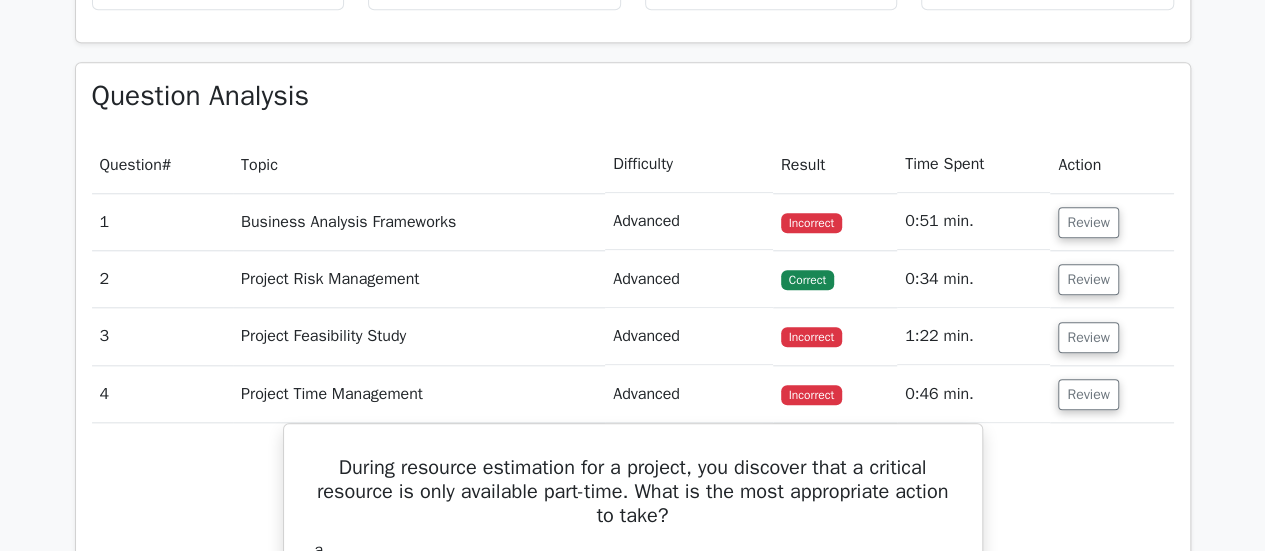 scroll, scrollTop: 1042, scrollLeft: 0, axis: vertical 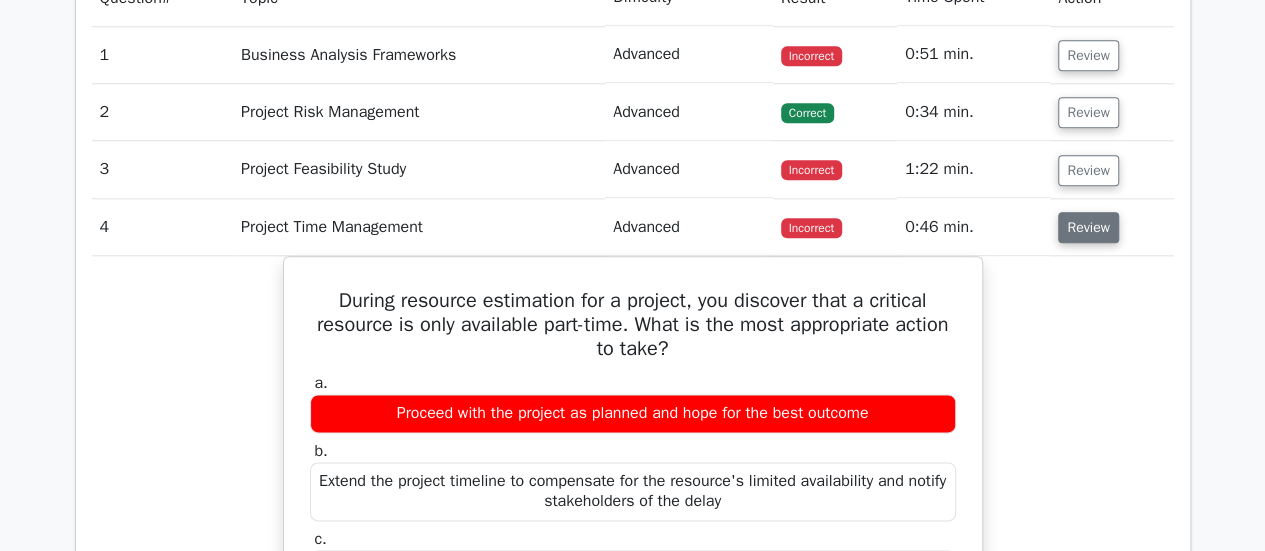 click on "Review" at bounding box center [1088, 227] 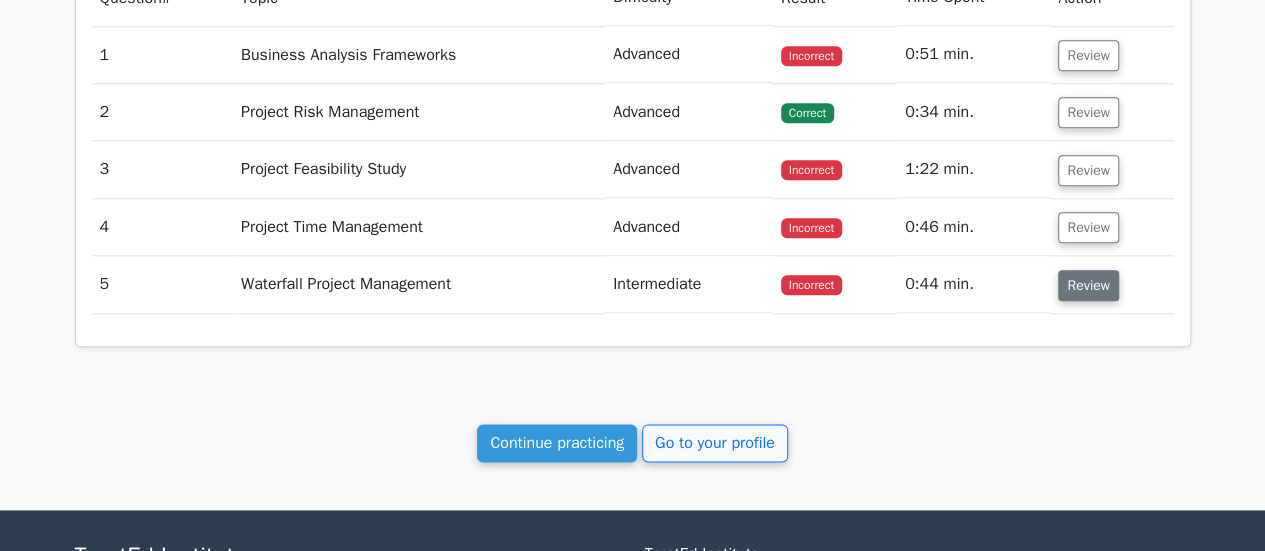click on "Review" at bounding box center [1088, 285] 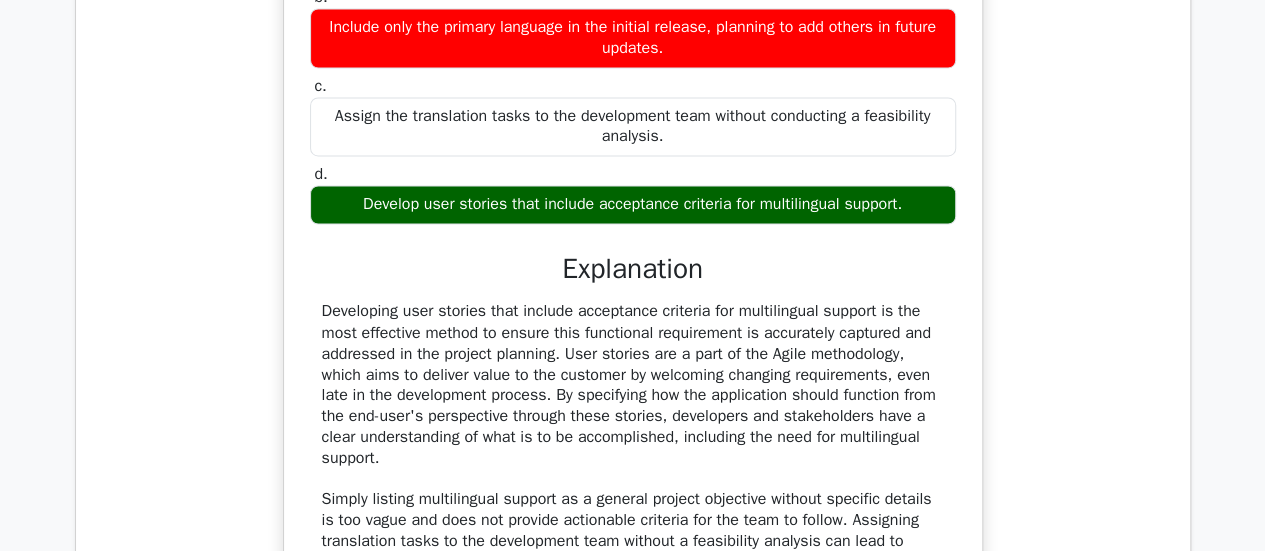 scroll, scrollTop: 1542, scrollLeft: 0, axis: vertical 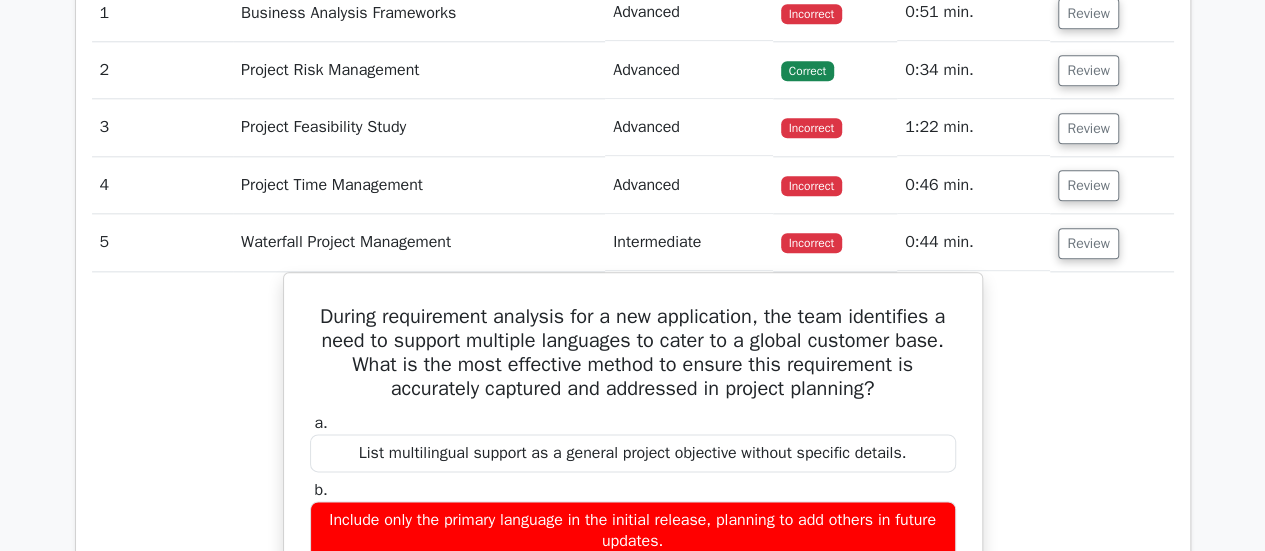 drag, startPoint x: 927, startPoint y: 224, endPoint x: 270, endPoint y: 280, distance: 659.38226 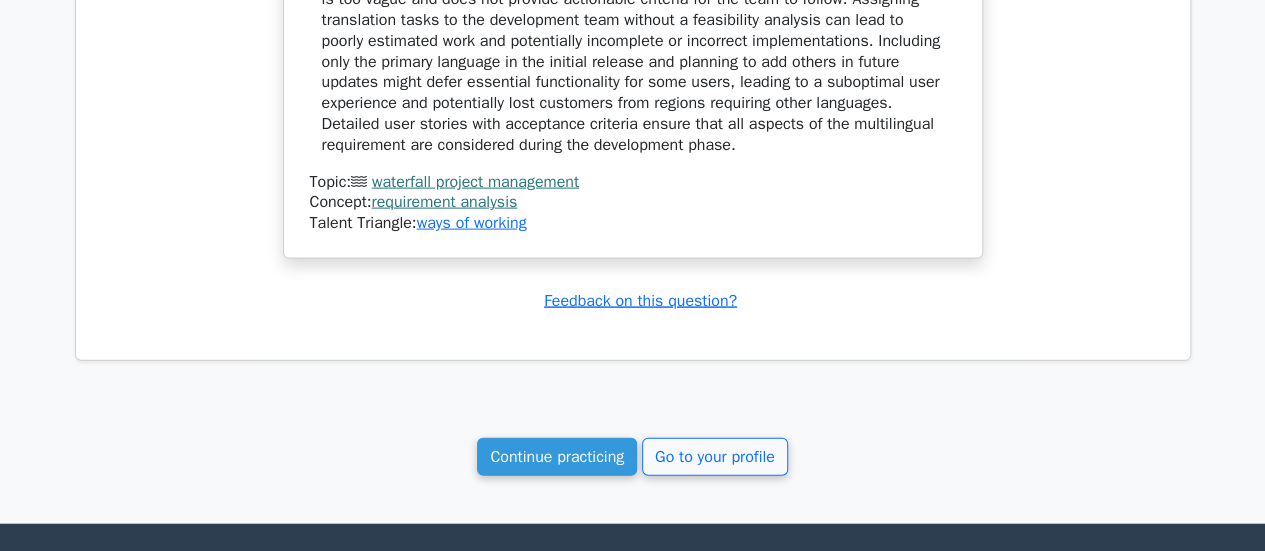 scroll, scrollTop: 2184, scrollLeft: 0, axis: vertical 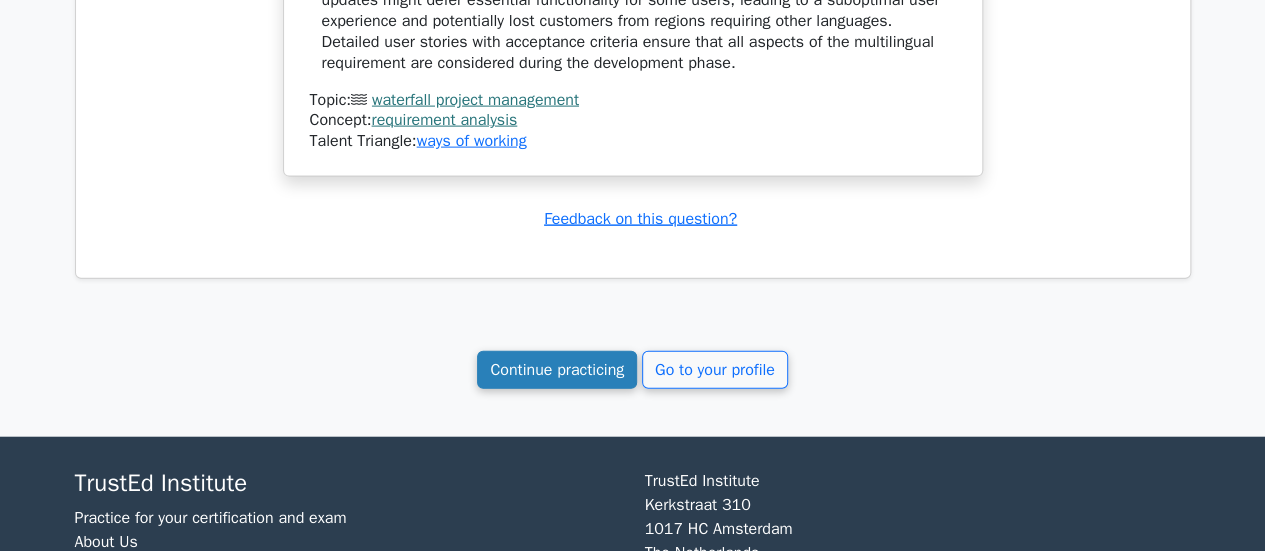 click on "Continue practicing" at bounding box center [557, 370] 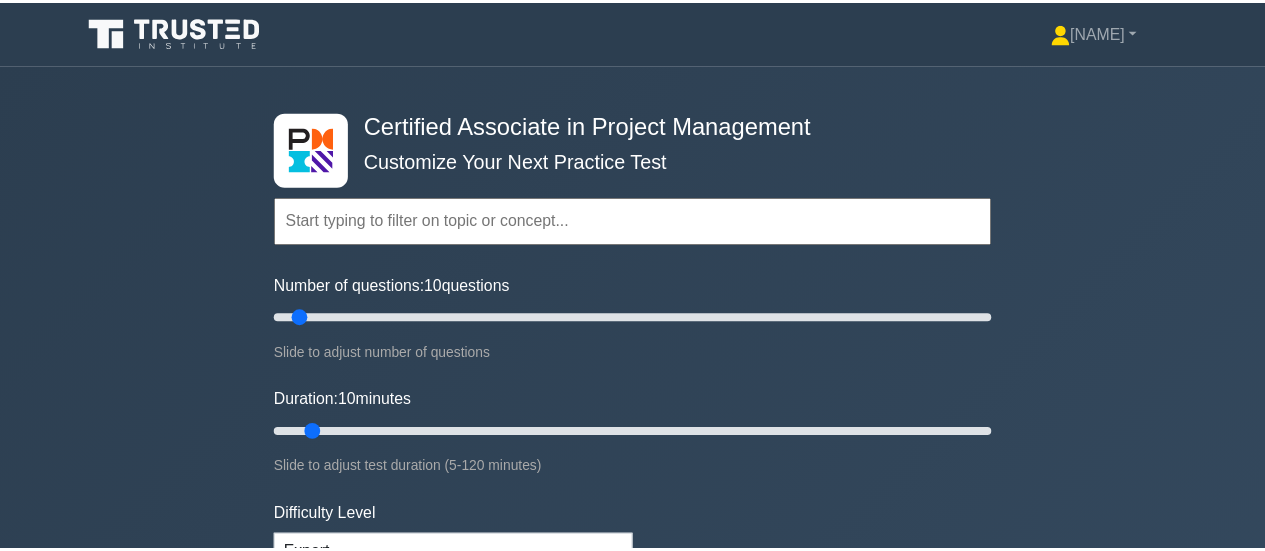 scroll, scrollTop: 0, scrollLeft: 0, axis: both 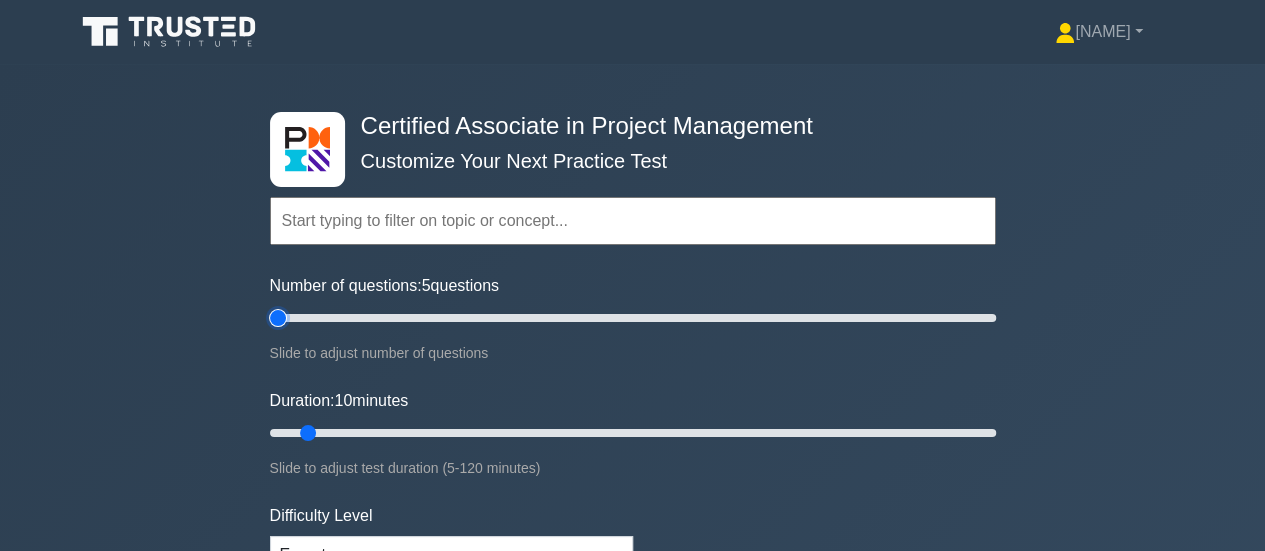 drag, startPoint x: 295, startPoint y: 313, endPoint x: 308, endPoint y: 332, distance: 23.021729 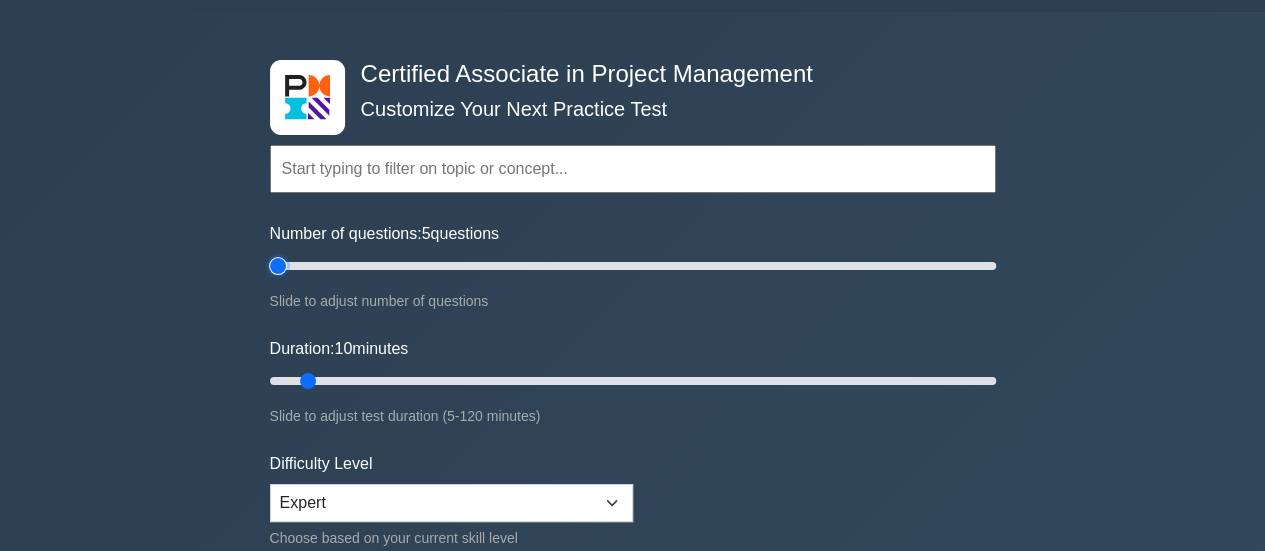 scroll, scrollTop: 400, scrollLeft: 0, axis: vertical 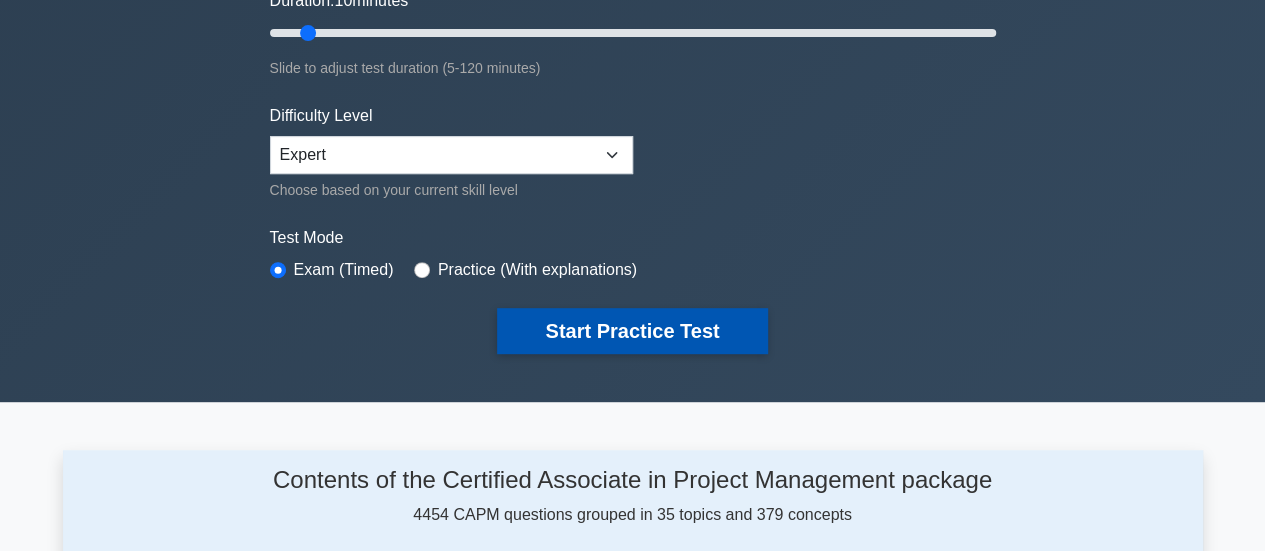 click on "Start Practice Test" at bounding box center (632, 331) 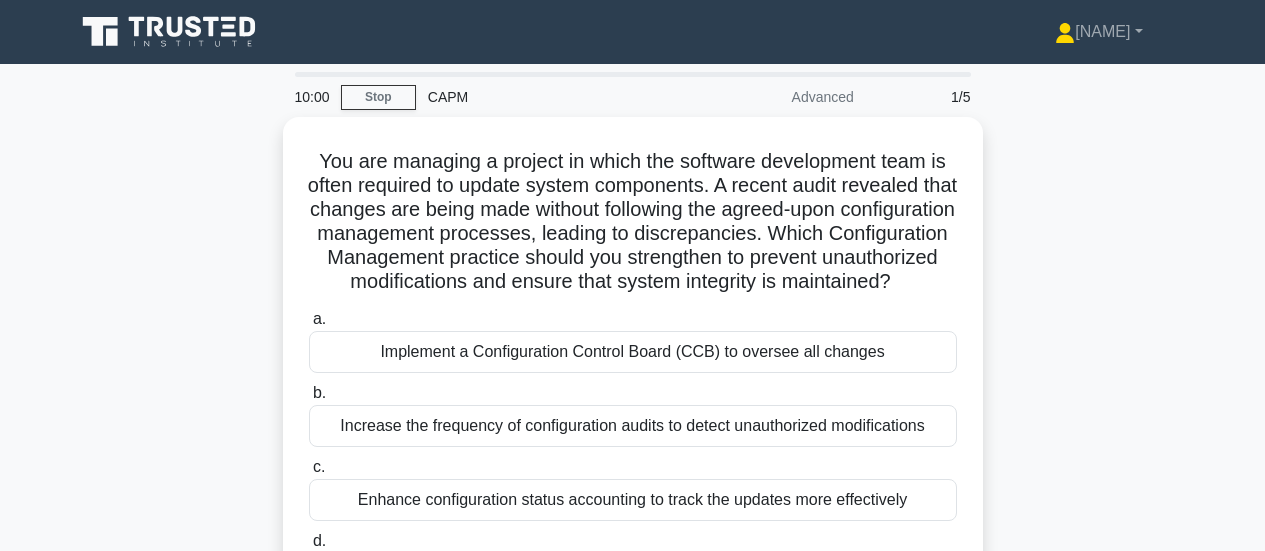 scroll, scrollTop: 0, scrollLeft: 0, axis: both 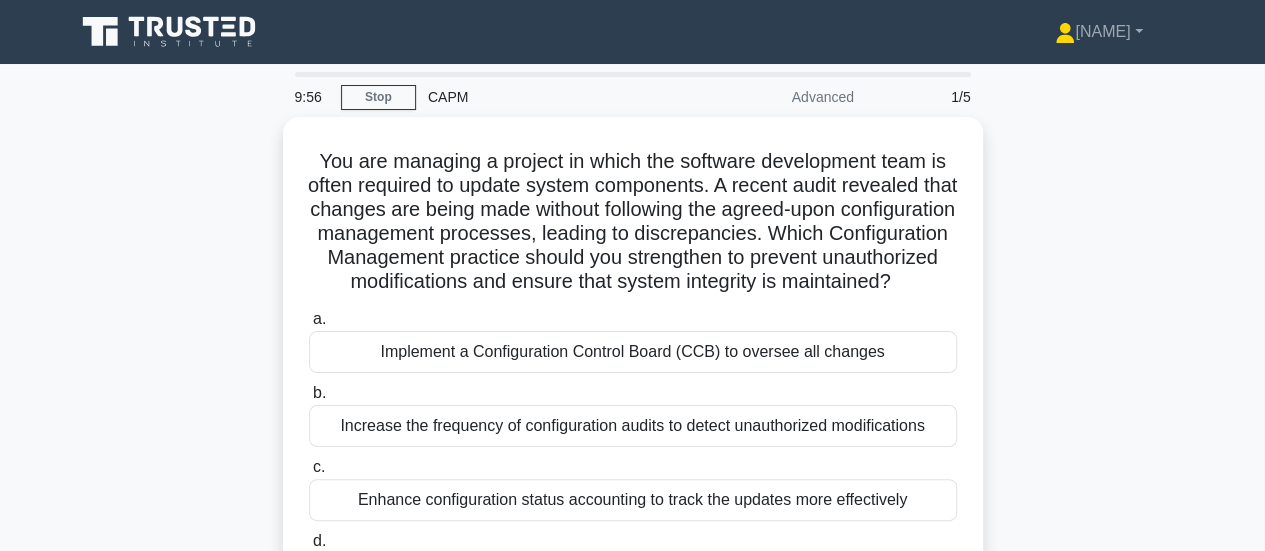 drag, startPoint x: 838, startPoint y: 209, endPoint x: 256, endPoint y: 127, distance: 587.7482 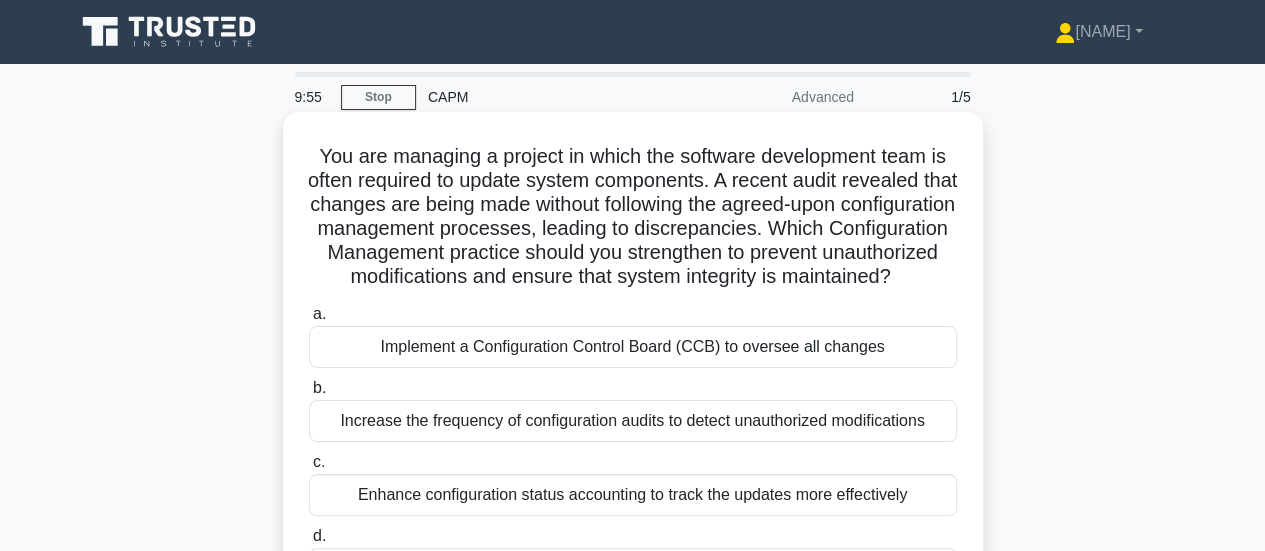 copy on "You are managing a project in which the software development team is often required to update system components. A recent audit revealed that changes are being made without following the agreed-upon configuration management processes, leading to discrepancies. Which Configuration Management practice should you strengthen to prevent unauthorized modifications and ensure that system integrity is maintained?
.spinner_0XTQ{transform-origin:center;animation:spinner_y6GP .75s linear infinite}@keyframes spinner_y6GP{100%{transform:rotate(360deg)}}
a.
Implement a Configuration Control Board (CCB) to oversee all changes
b.
Increase the frequency of configuration audits to detect unauthorized modifications
c.
Enhance configuration status accounting to track the updates more effectivel..." 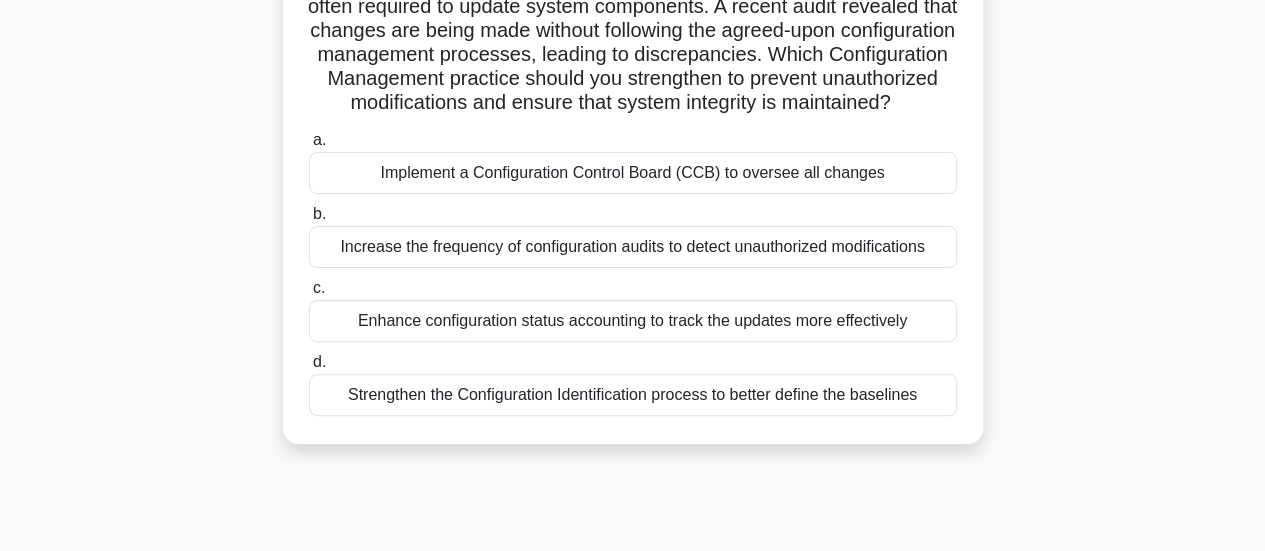 scroll, scrollTop: 200, scrollLeft: 0, axis: vertical 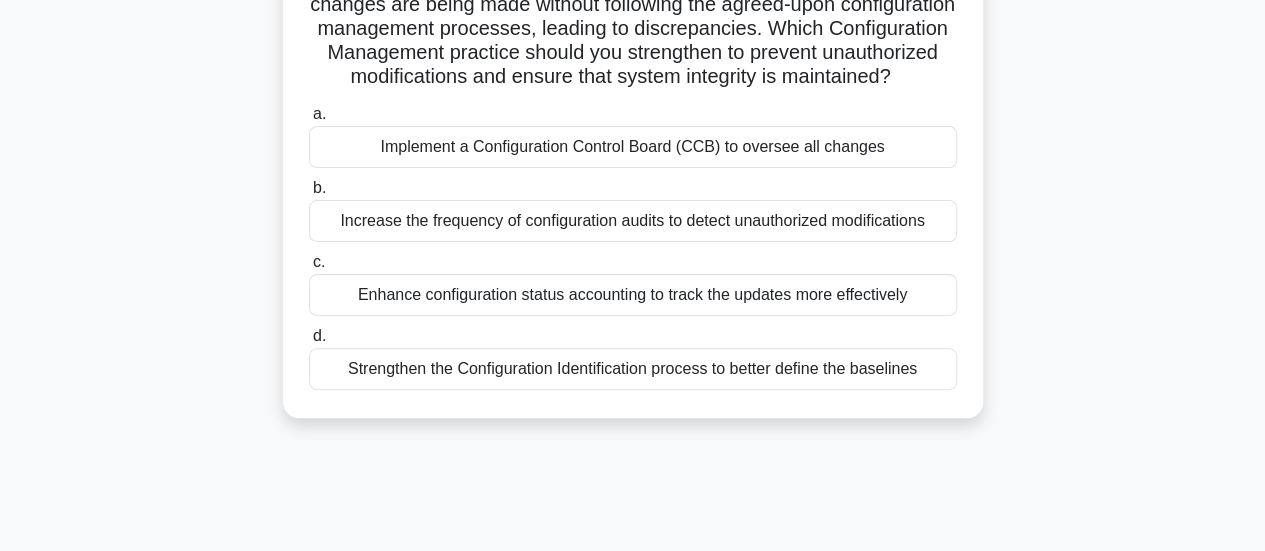 click on "Strengthen the Configuration Identification process to better define the baselines" at bounding box center (633, 369) 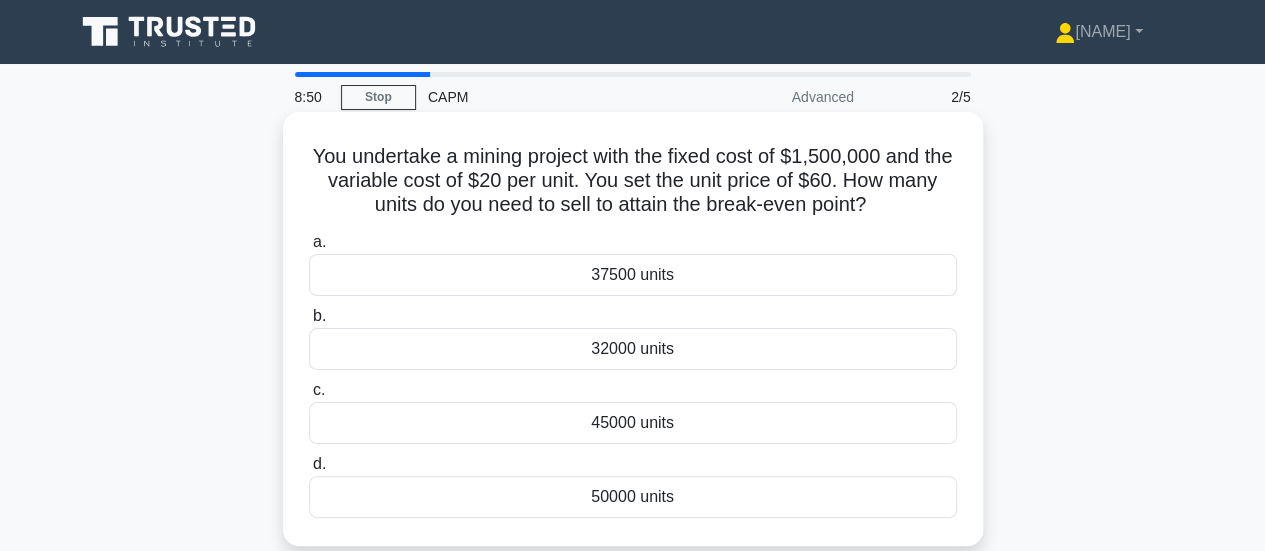 scroll, scrollTop: 100, scrollLeft: 0, axis: vertical 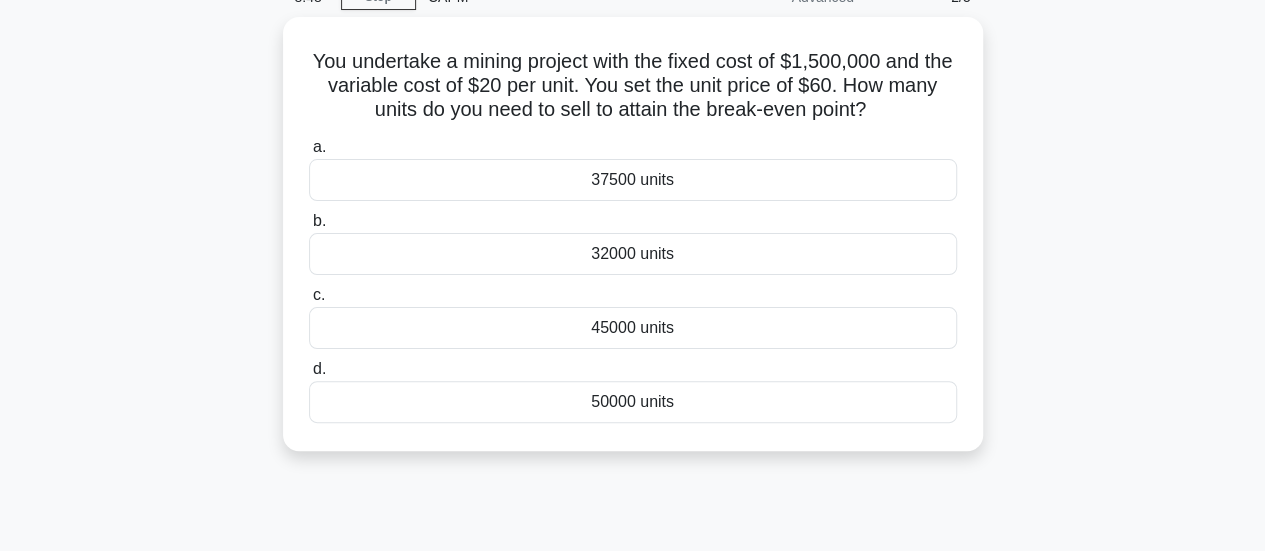 drag, startPoint x: 692, startPoint y: 407, endPoint x: 240, endPoint y: 55, distance: 572.8944 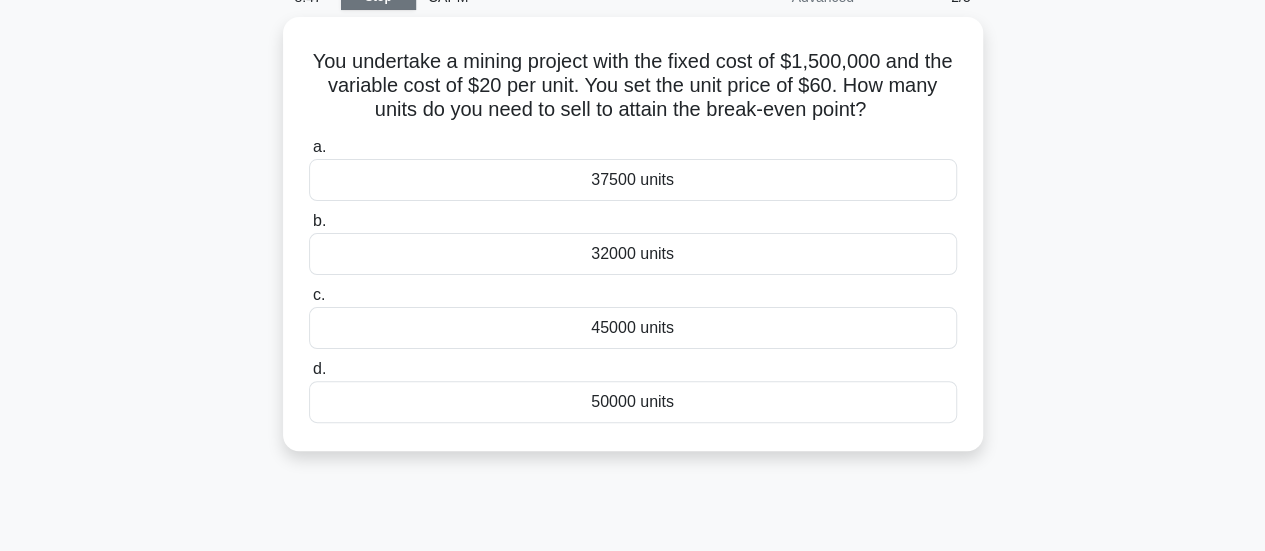 copy on "You undertake a mining project with the fixed cost of $1,500,000 and the variable cost of $20 per unit. You set the unit price of $60. How many units do you need to sell to attain the break-even point?
.spinner_0XTQ{transform-origin:center;animation:spinner_y6GP .75s linear infinite}@keyframes spinner_y6GP{100%{transform:rotate(360deg)}}
a.
37500 units
b.
32000 units
c.
45000 units
d.
50000 units" 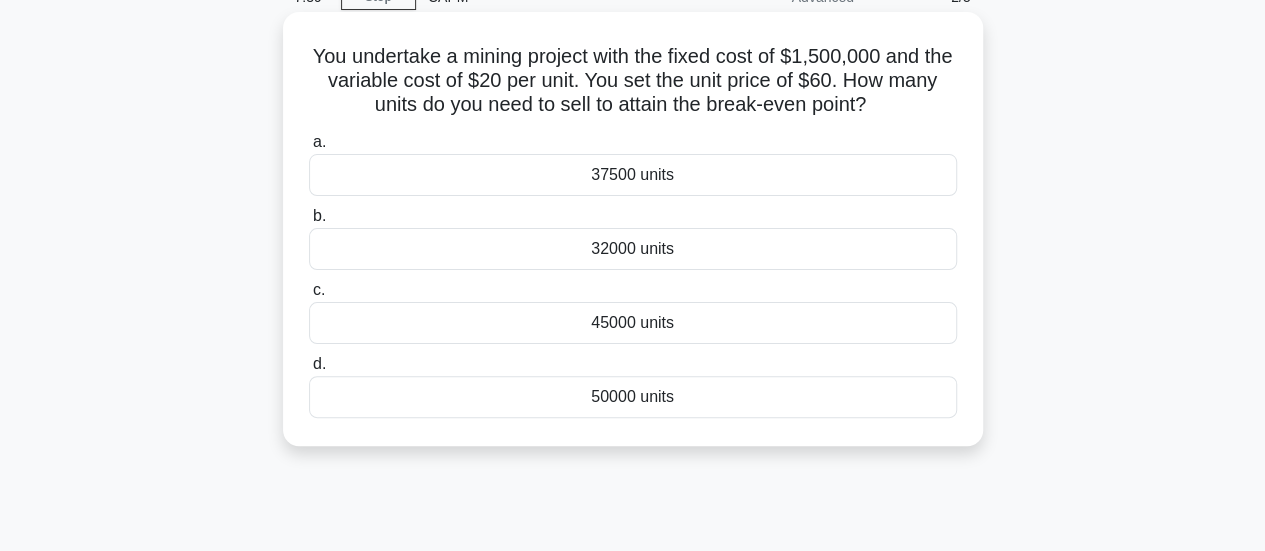 click on "37500 units" at bounding box center [633, 175] 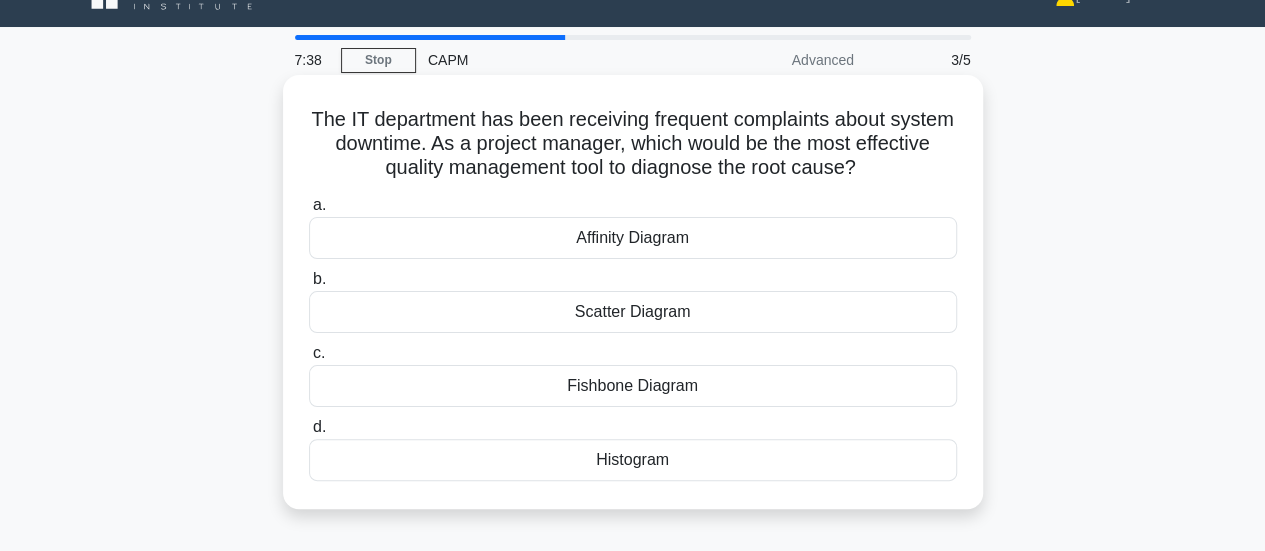 scroll, scrollTop: 0, scrollLeft: 0, axis: both 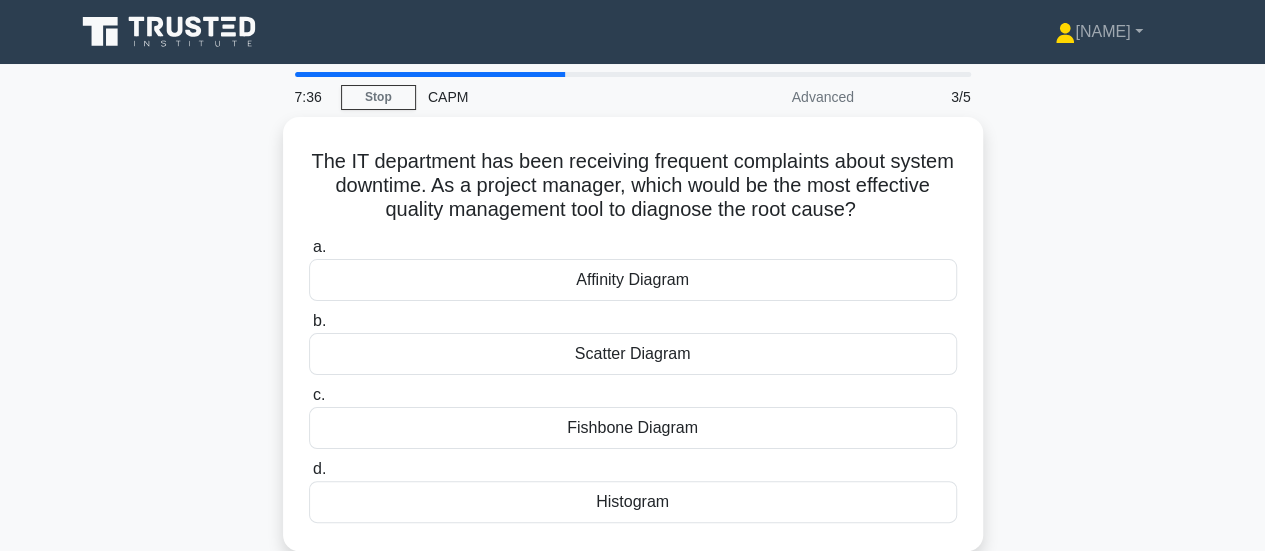 drag, startPoint x: 697, startPoint y: 493, endPoint x: 277, endPoint y: 165, distance: 532.9015 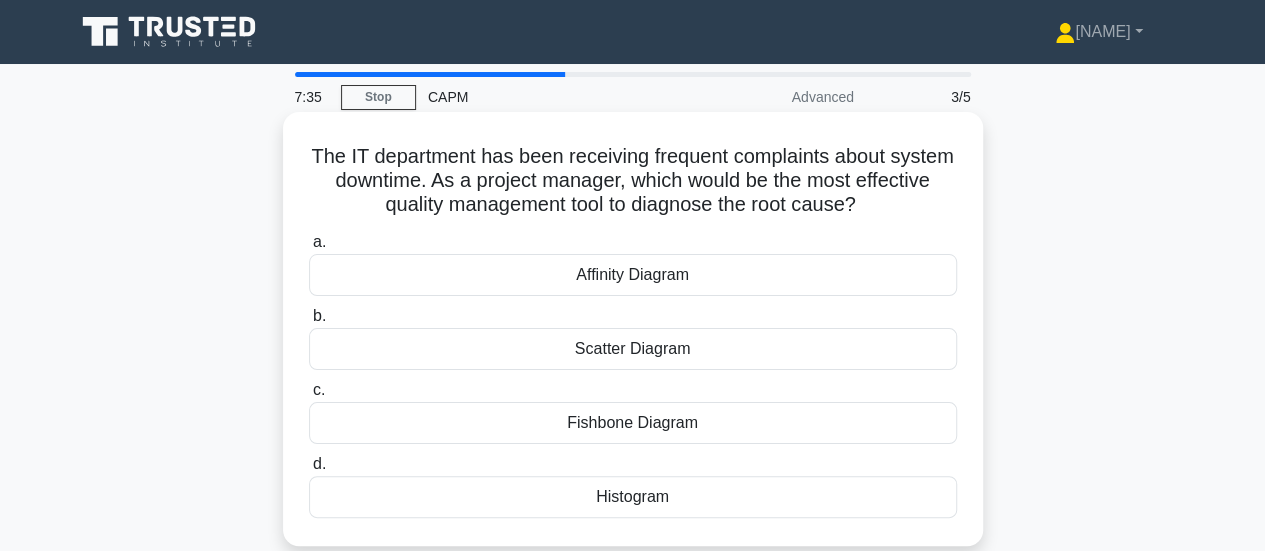 copy on "The IT department has been receiving frequent complaints about system downtime. As a project manager, which would be the most effective quality management tool to diagnose the root cause?
.spinner_0XTQ{transform-origin:center;animation:spinner_y6GP .75s linear infinite}@keyframes spinner_y6GP{100%{transform:rotate(360deg)}}
a.
Affinity Diagram
b.
Scatter Diagram
c.
Fishbone Diagram
d.
Histogram" 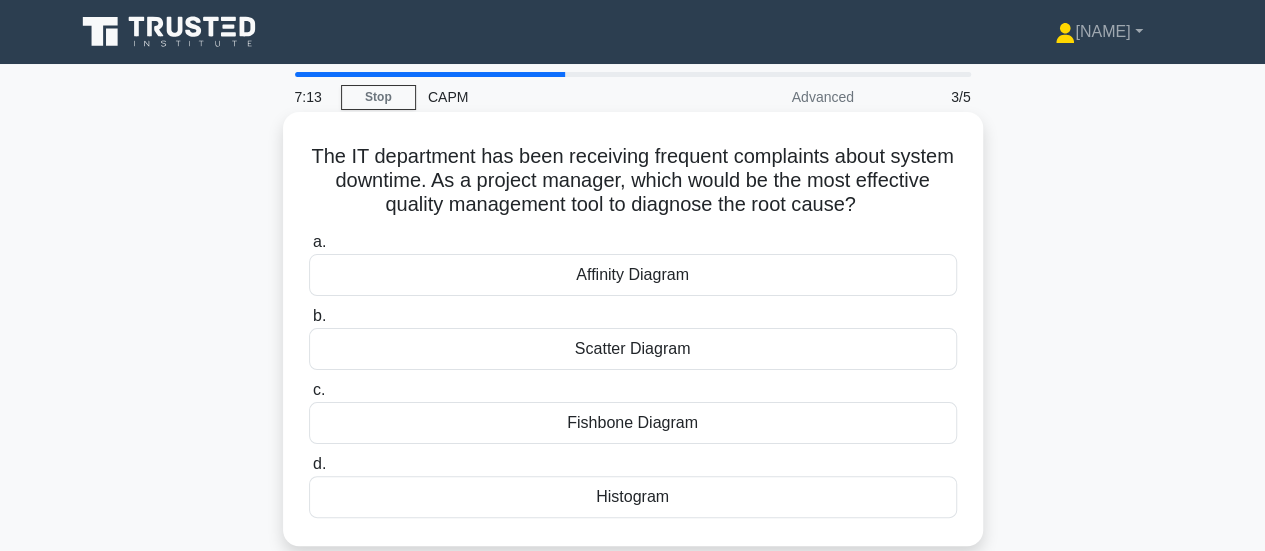click on "Fishbone Diagram" at bounding box center (633, 423) 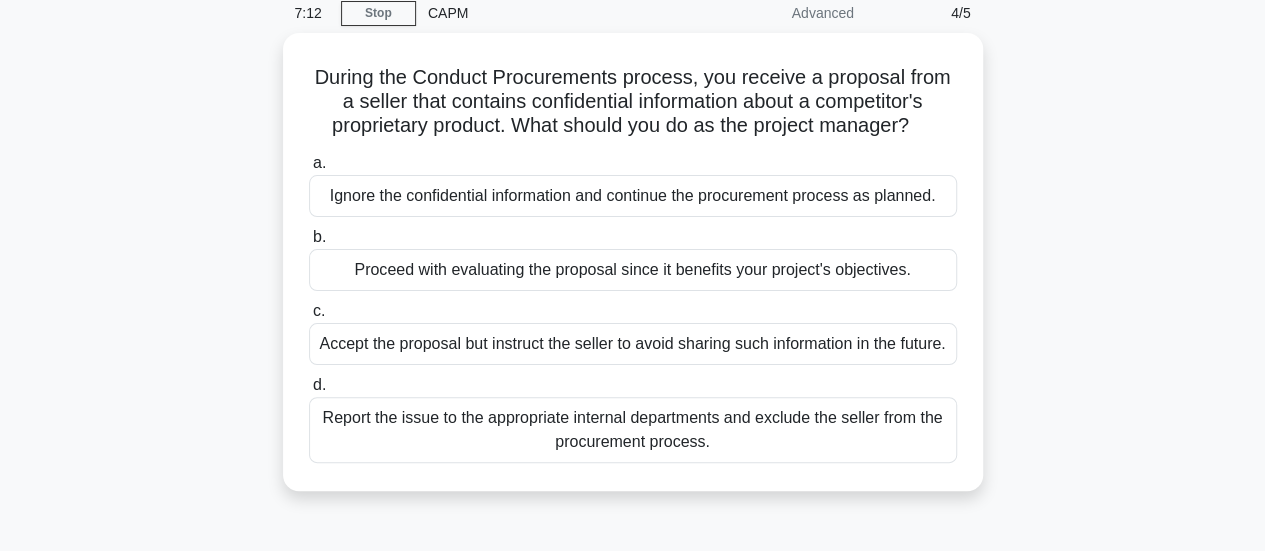 scroll, scrollTop: 200, scrollLeft: 0, axis: vertical 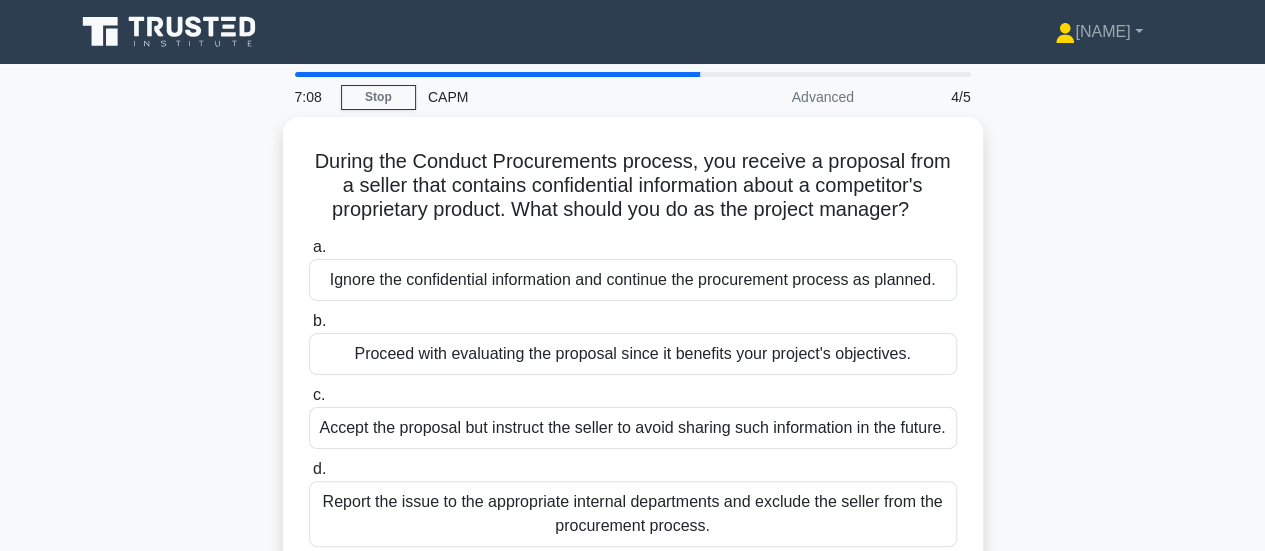drag, startPoint x: 744, startPoint y: 351, endPoint x: 261, endPoint y: 125, distance: 533.25885 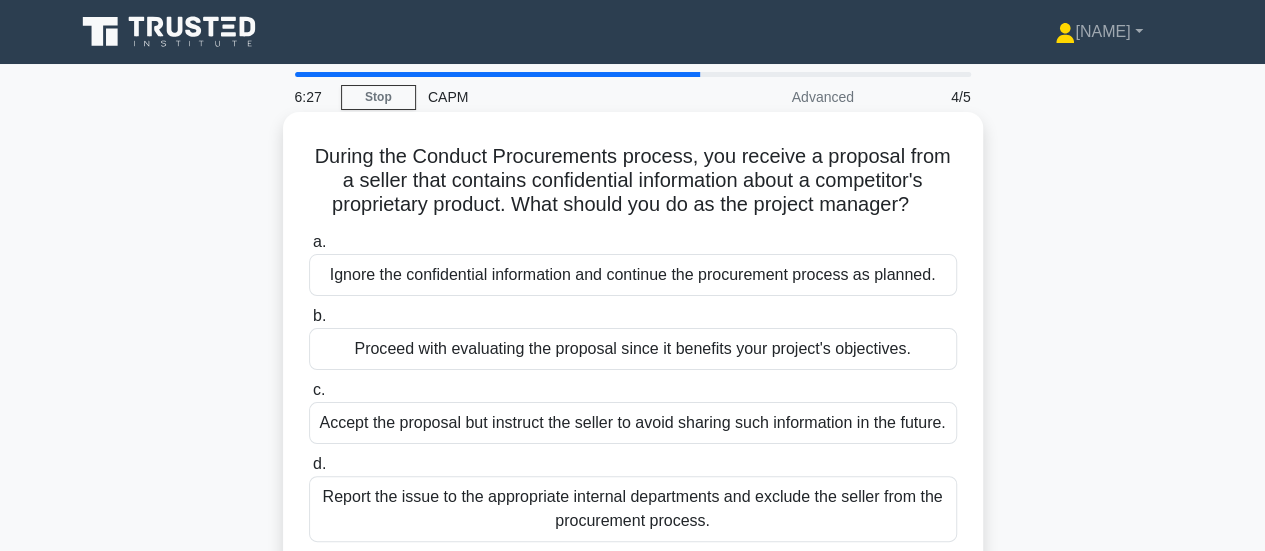 click on "Ignore the confidential information and continue the procurement process as planned." at bounding box center [633, 275] 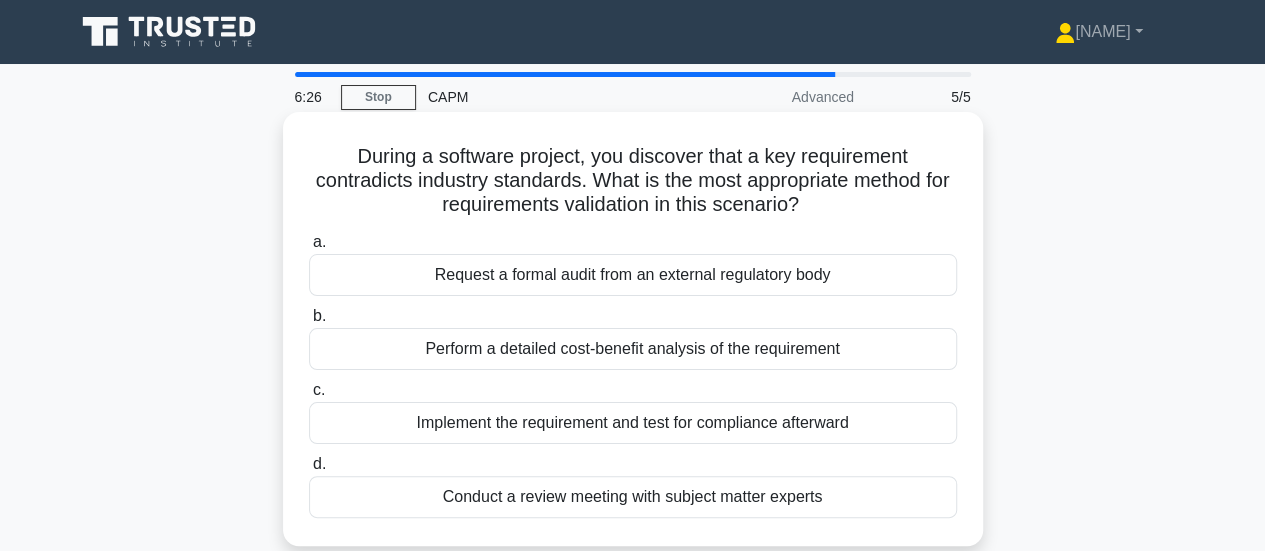 scroll, scrollTop: 200, scrollLeft: 0, axis: vertical 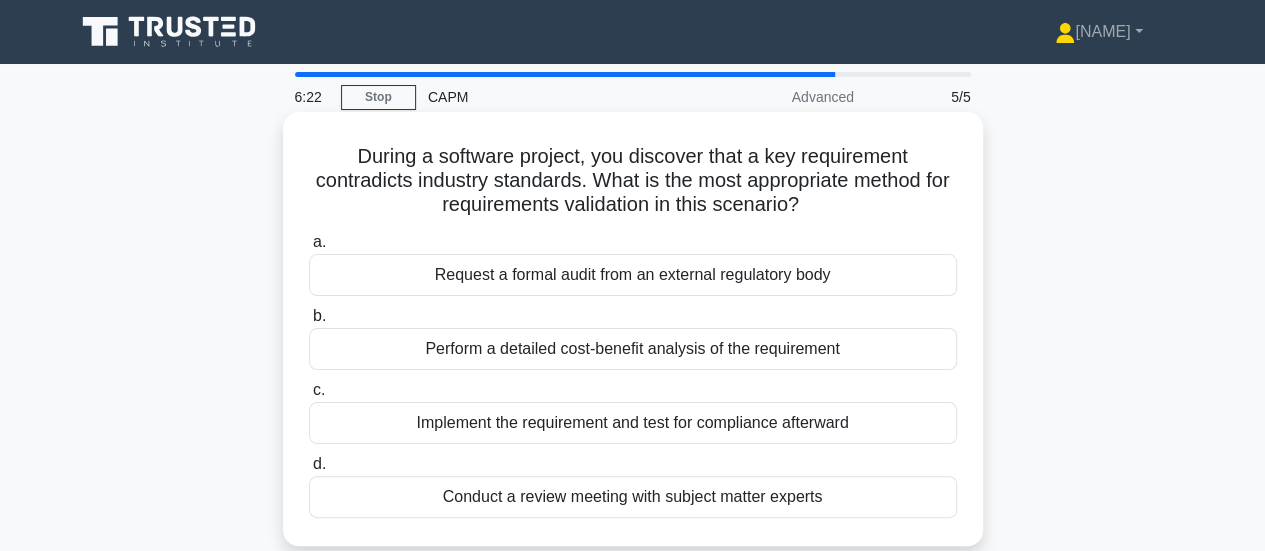drag, startPoint x: 836, startPoint y: 292, endPoint x: 314, endPoint y: 150, distance: 540.9695 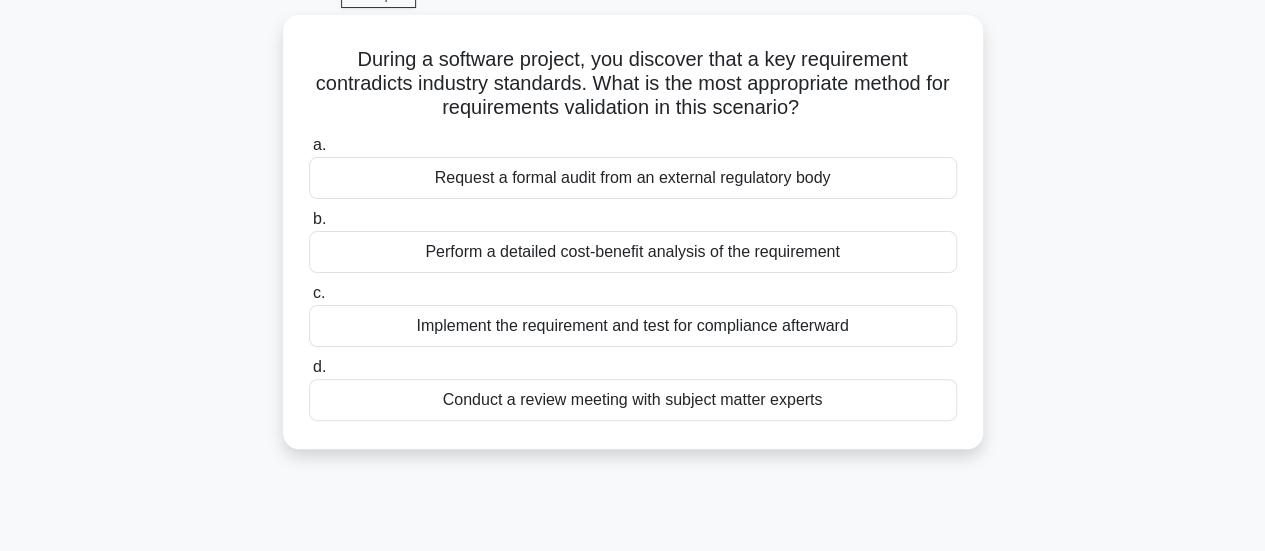 scroll, scrollTop: 200, scrollLeft: 0, axis: vertical 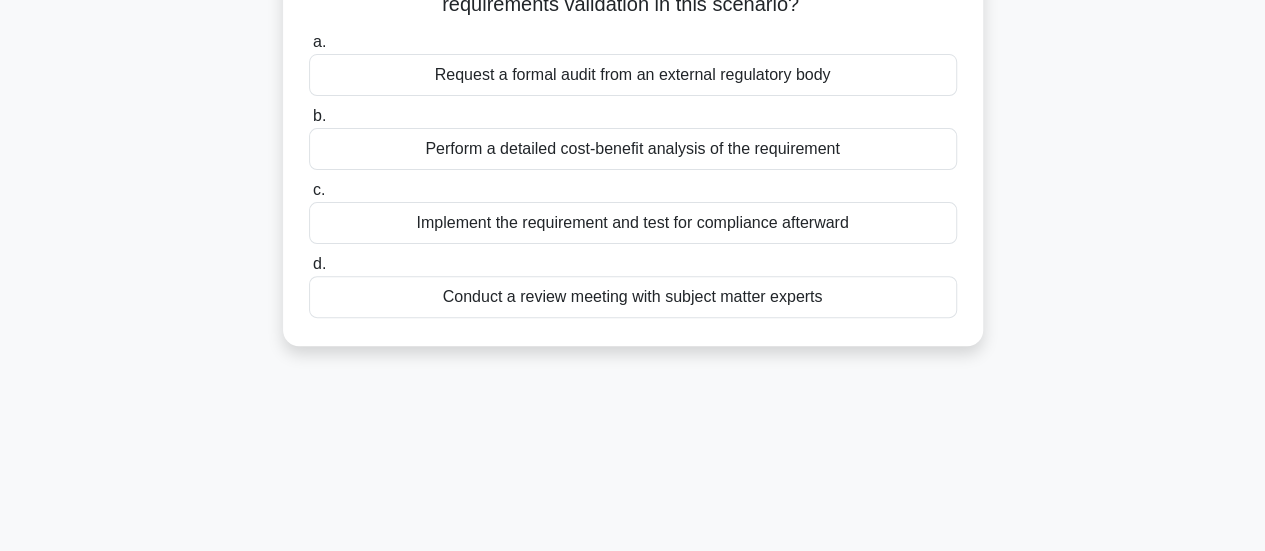 click on "Conduct a review meeting with subject matter experts" at bounding box center [633, 297] 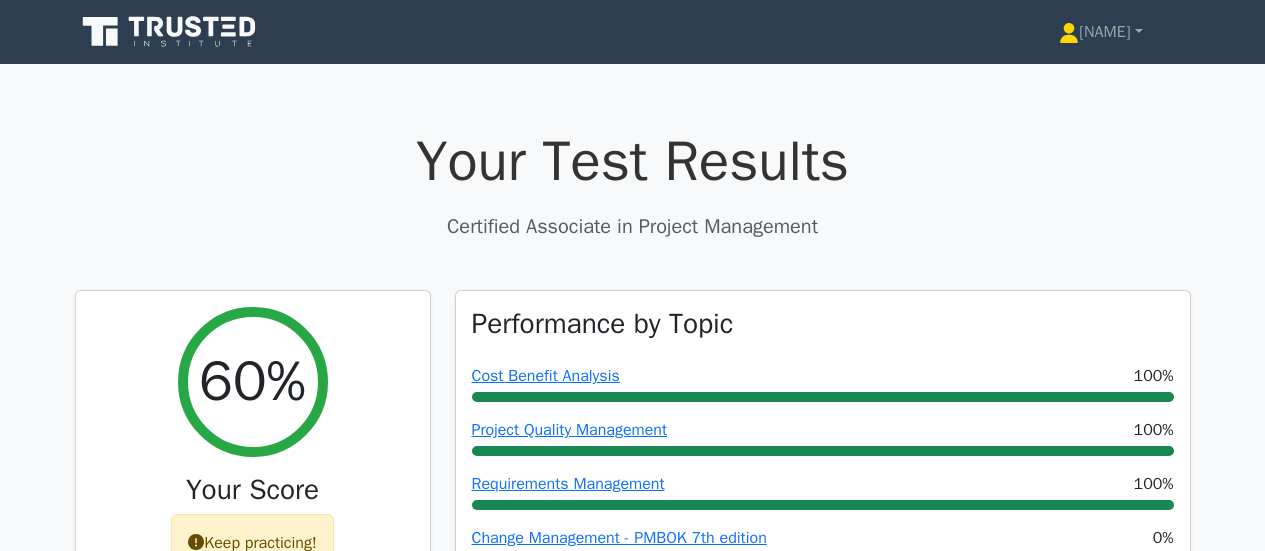 scroll, scrollTop: 96, scrollLeft: 0, axis: vertical 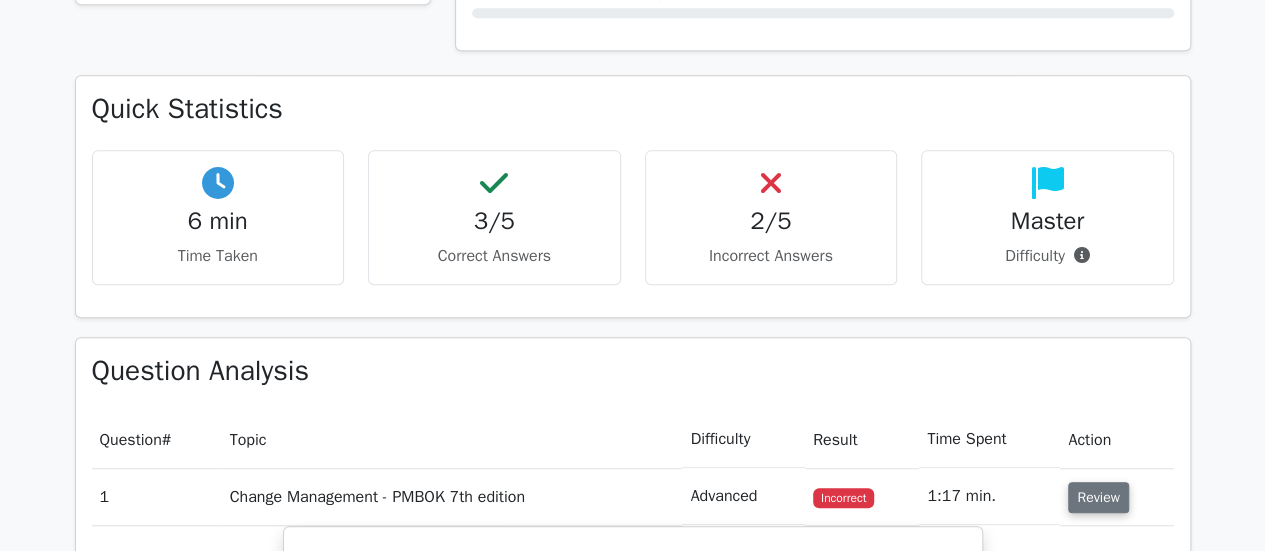 click on "Review" at bounding box center [1098, 497] 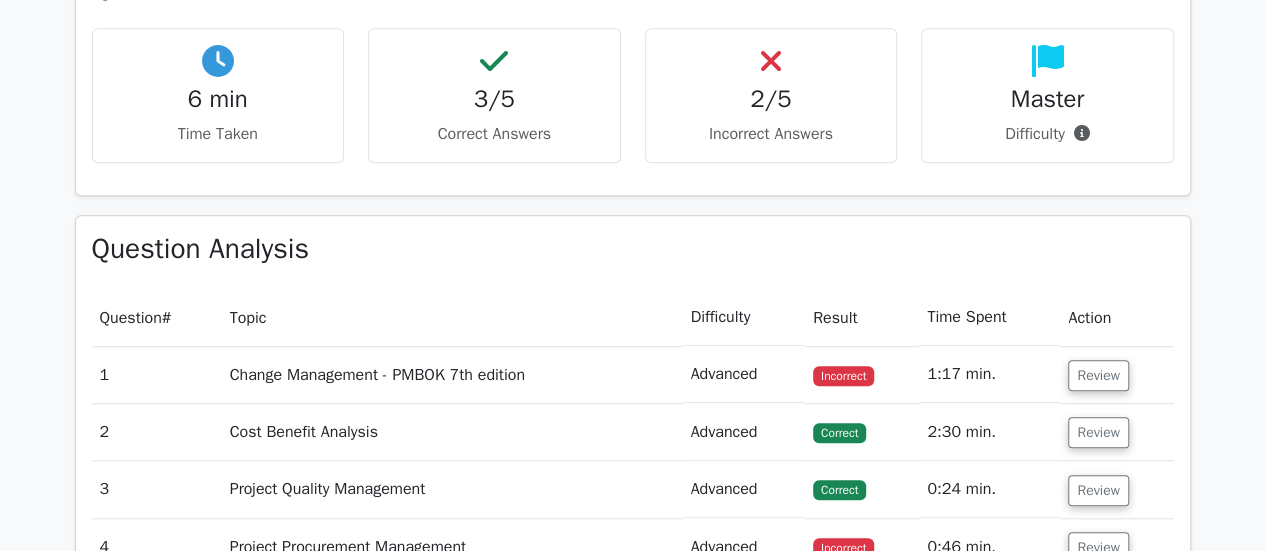 scroll, scrollTop: 900, scrollLeft: 0, axis: vertical 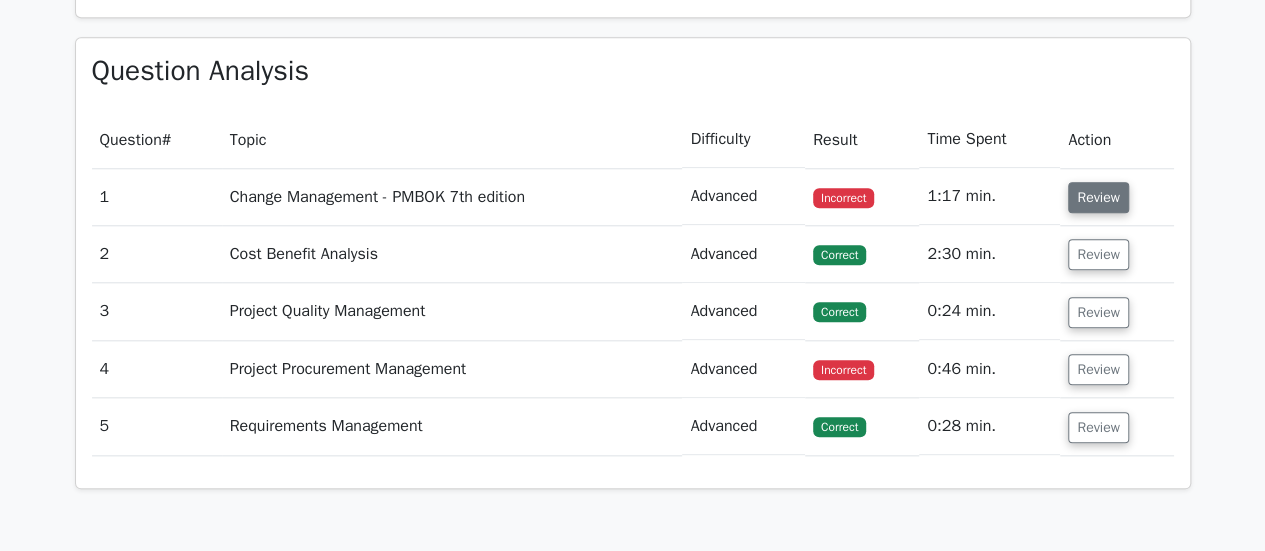 click on "Review" at bounding box center (1098, 197) 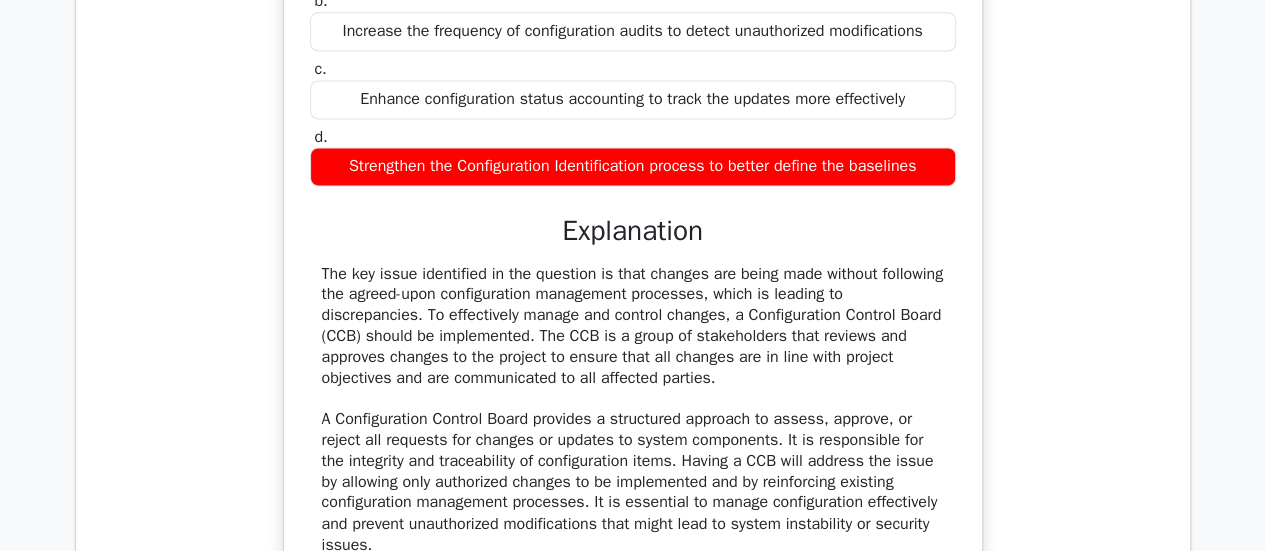 scroll, scrollTop: 1200, scrollLeft: 0, axis: vertical 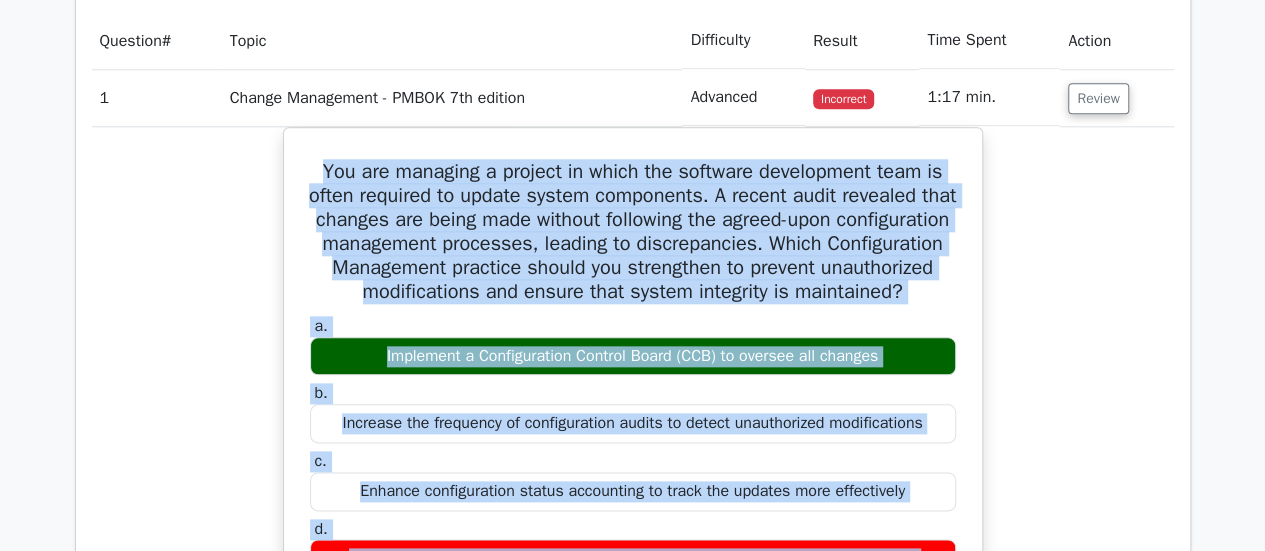 drag, startPoint x: 913, startPoint y: 415, endPoint x: 280, endPoint y: 163, distance: 681.3171 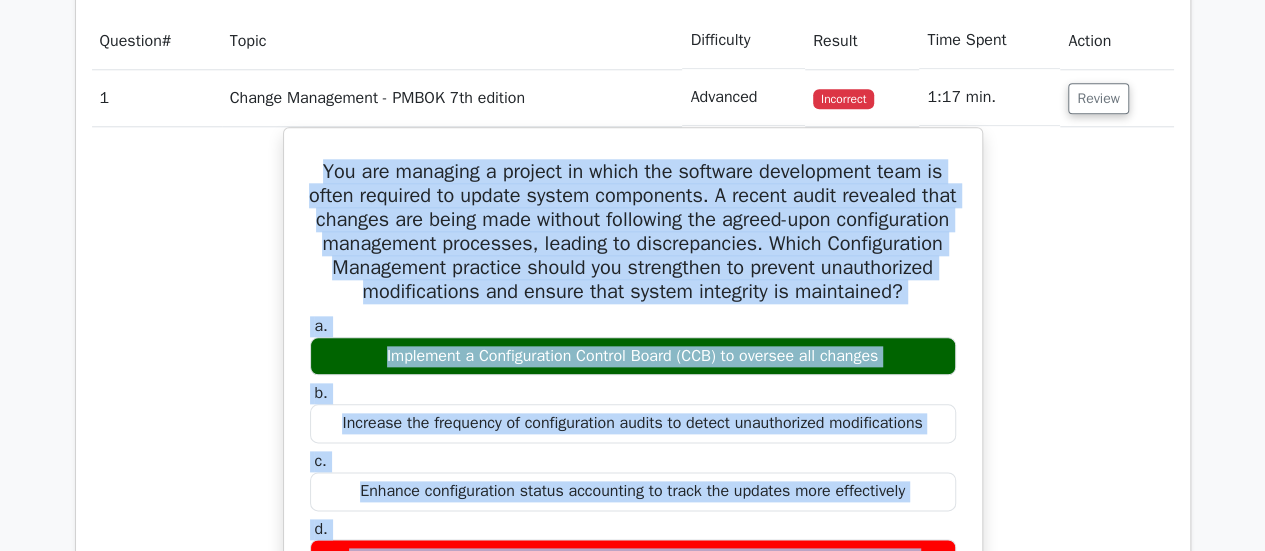 copy on "You are managing a project in which the software development team is often required to update system components. A recent audit revealed that changes are being made without following the agreed-upon configuration management processes, leading to discrepancies. Which Configuration Management practice should you strengthen to prevent unauthorized modifications and ensure that system integrity is maintained?
a.
Implement a Configuration Control Board (CCB) to oversee all changes
b.
Increase the frequency of configuration audits to detect unauthorized modifications
c.
Enhance configuration status accounting to track the updates more effectively
d.
Strengthen the Configuration Identification process to better define the baselines
..." 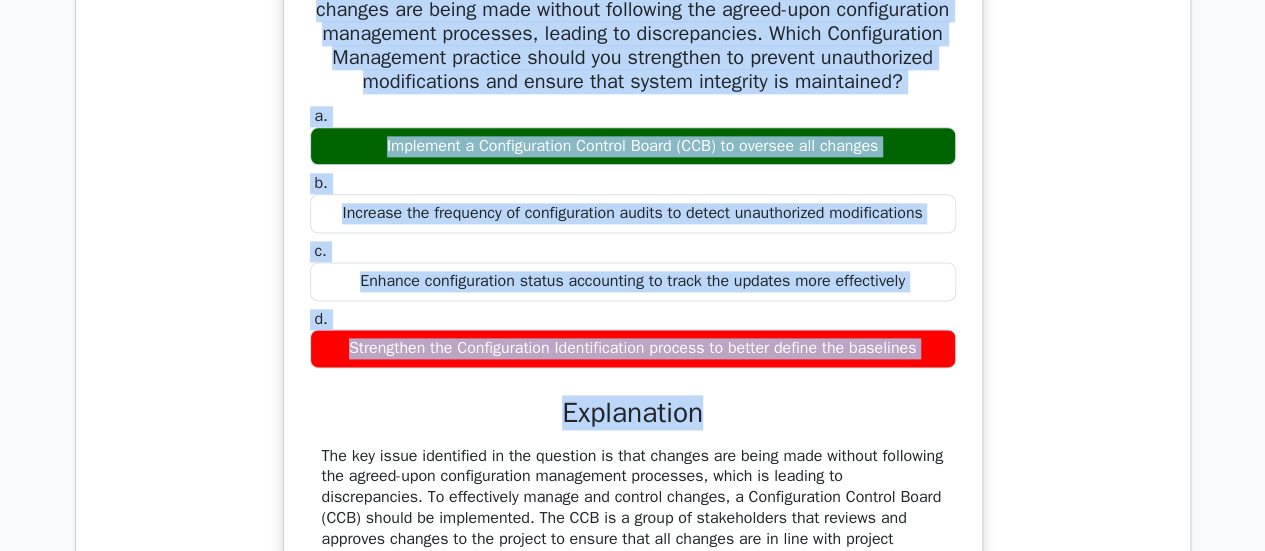scroll, scrollTop: 999, scrollLeft: 0, axis: vertical 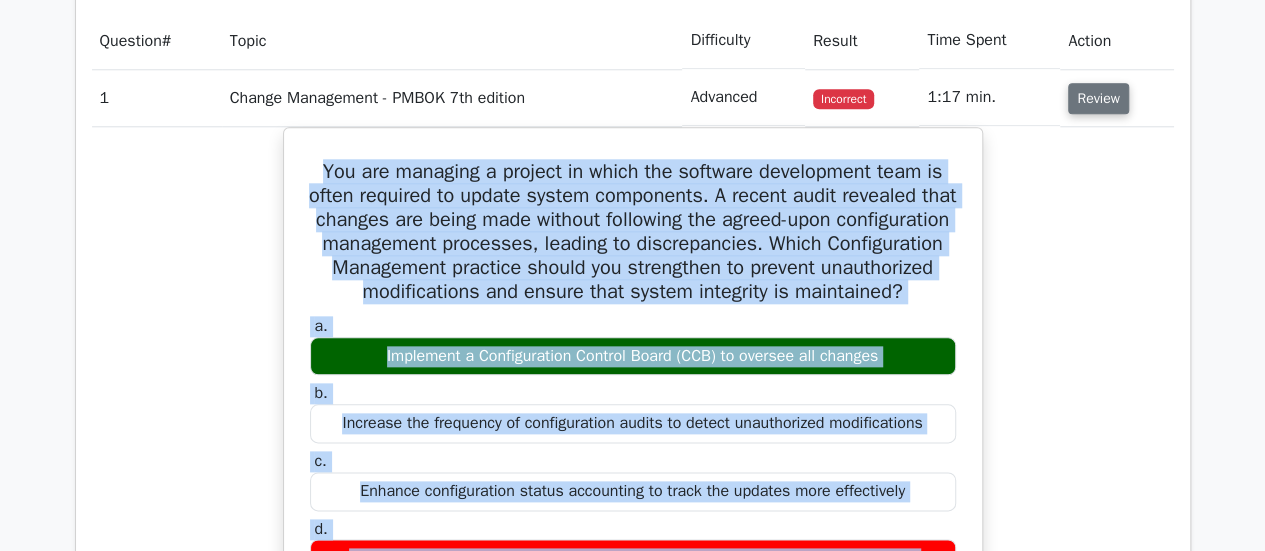 click on "Review" at bounding box center [1098, 98] 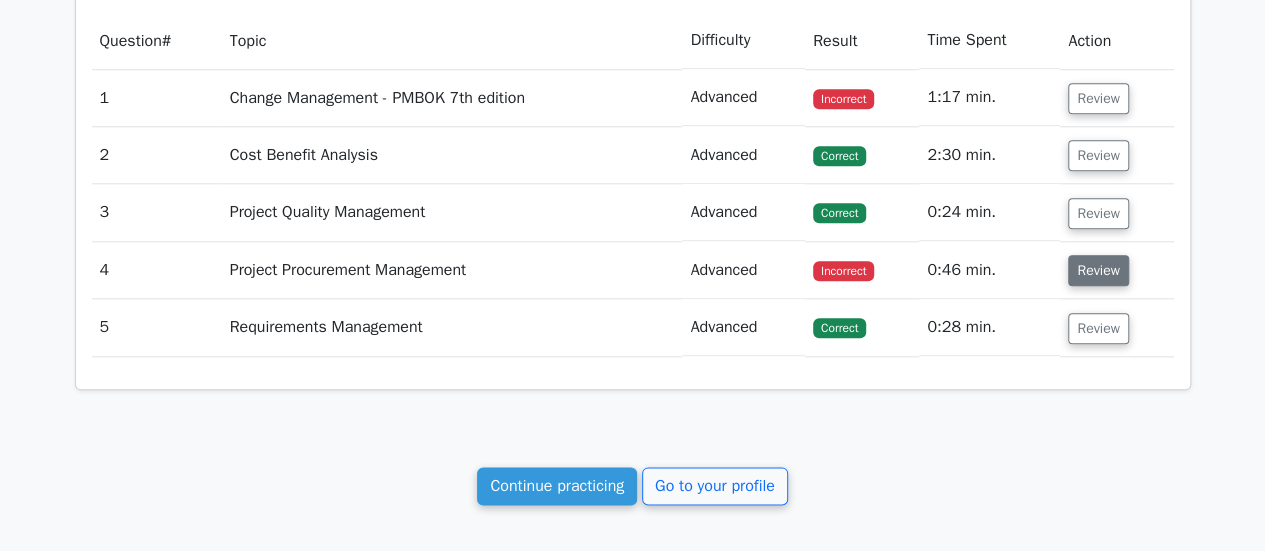 click on "Review" at bounding box center (1098, 270) 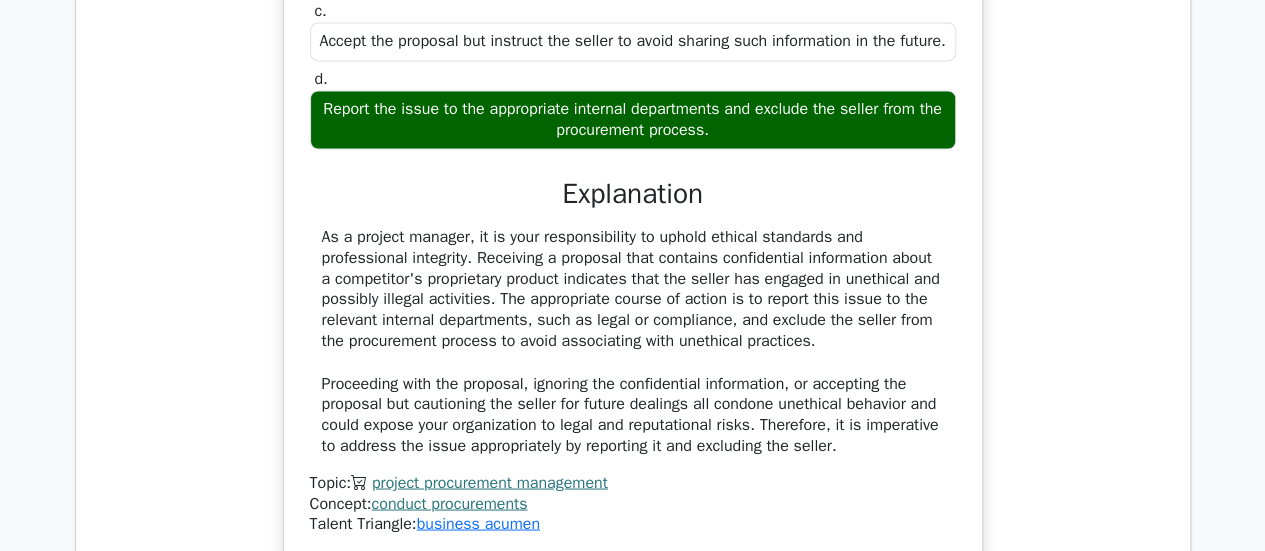 scroll, scrollTop: 1699, scrollLeft: 0, axis: vertical 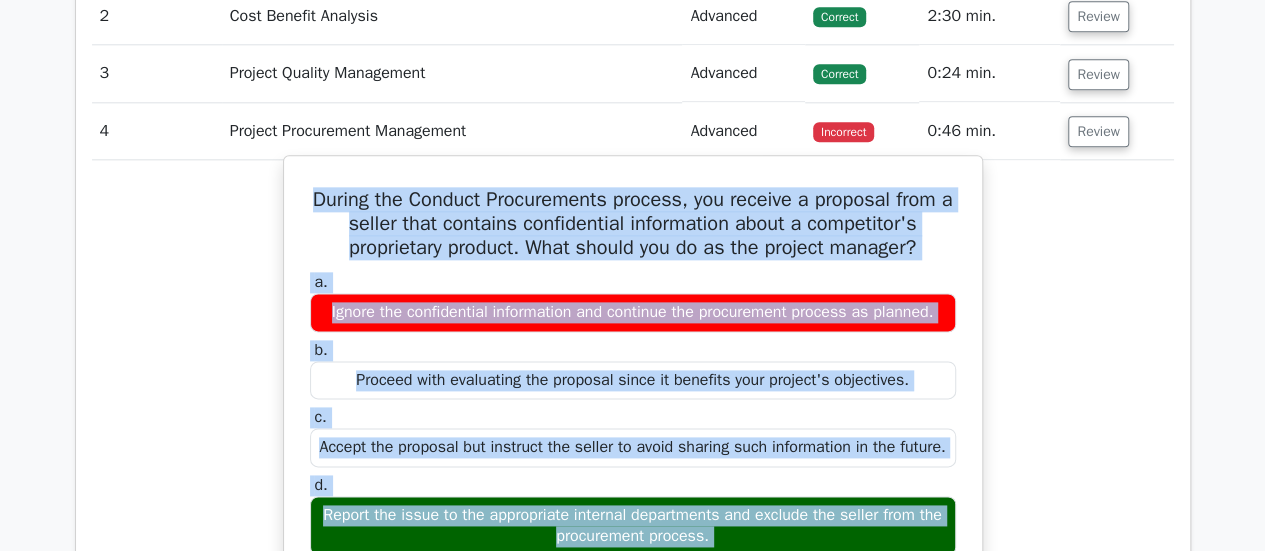 drag, startPoint x: 940, startPoint y: 303, endPoint x: 284, endPoint y: 185, distance: 666.5283 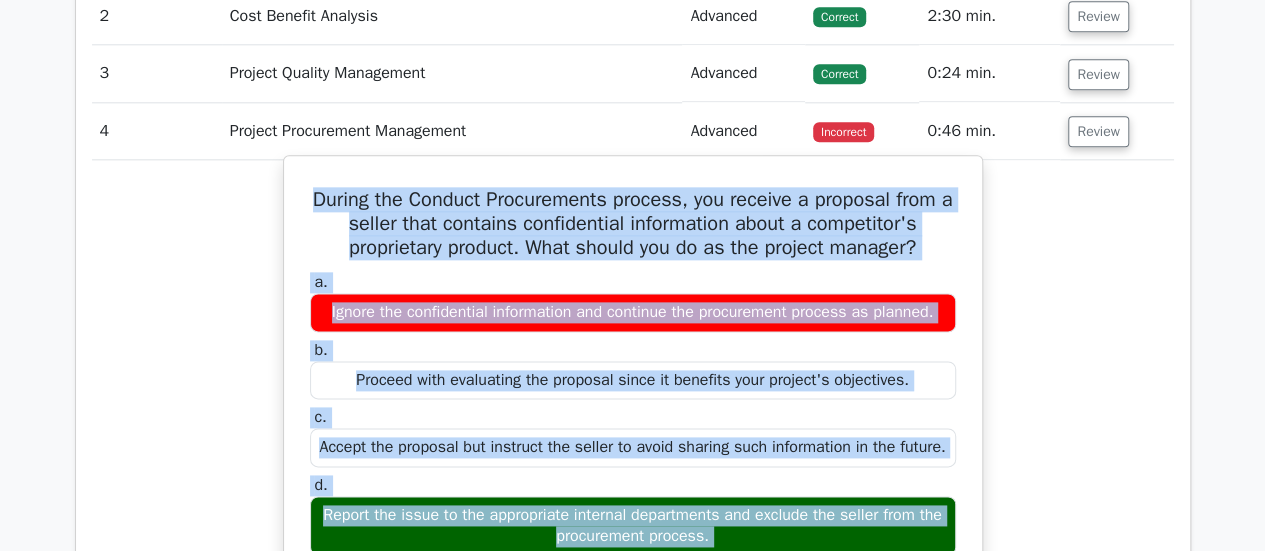 copy on "During the Conduct Procurements process, you receive a proposal from a seller that contains confidential information about a competitor's proprietary product. What should you do as the project manager?
a.
Ignore the confidential information and continue the procurement process as planned.
b.
Proceed with evaluating the proposal since it benefits your project's objectives.
c.
Accept the proposal but instruct the seller to avoid sharing such information in the future.
d.
Report the issue to the appropriate internal departments and exclude the seller from the procurement process.
Explanation
As a project manager, it is your responsibility to uphold ethical standards and professional integrity. Receiving a pro..." 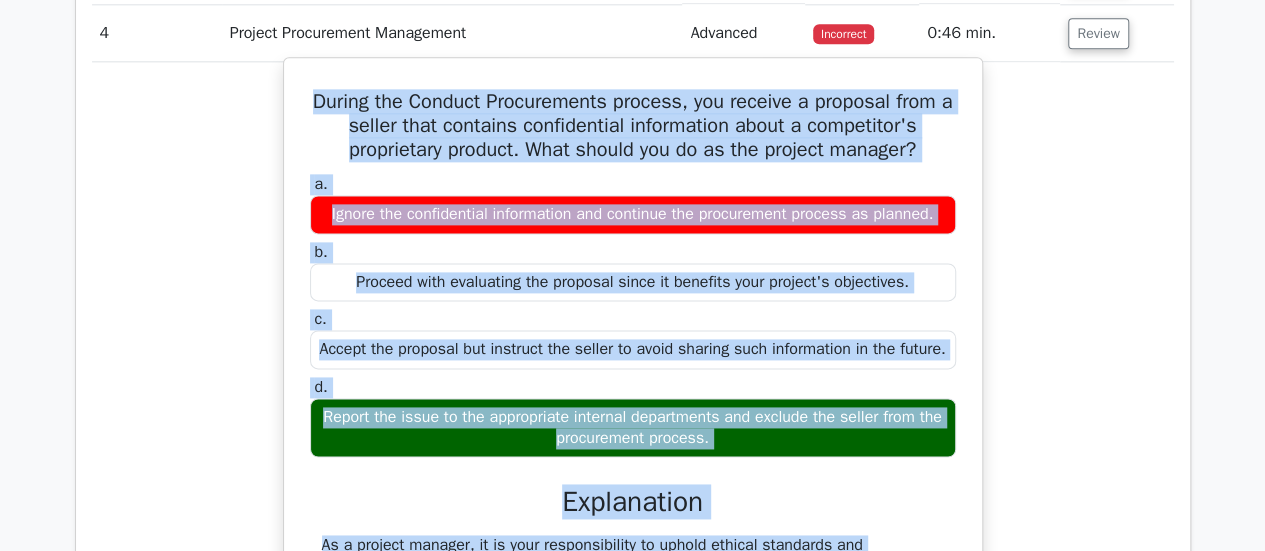 scroll, scrollTop: 1238, scrollLeft: 0, axis: vertical 